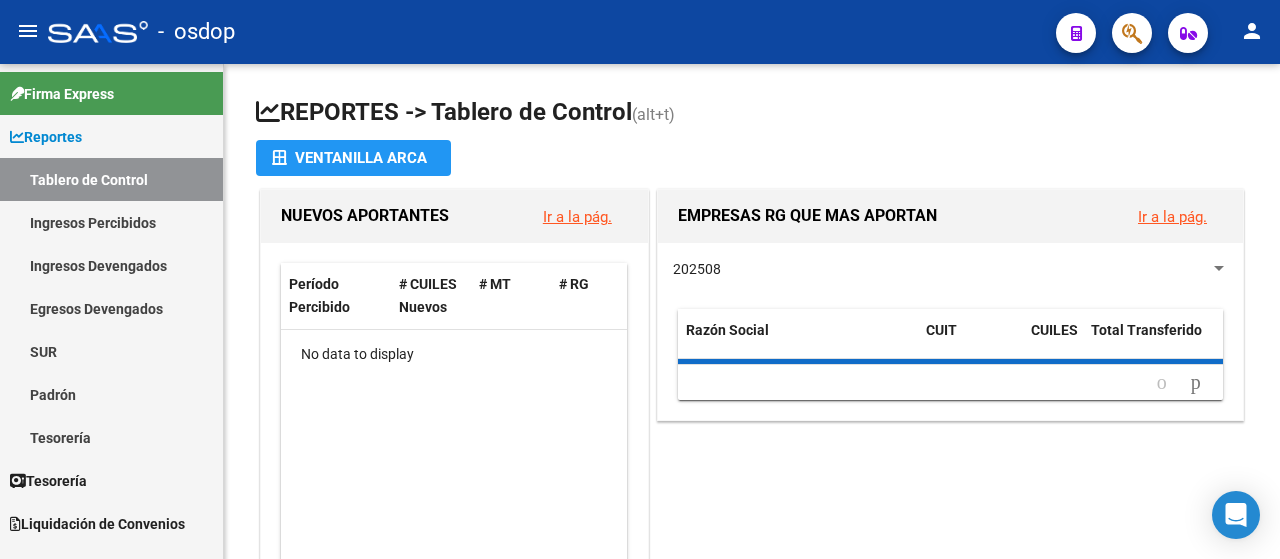 scroll, scrollTop: 0, scrollLeft: 0, axis: both 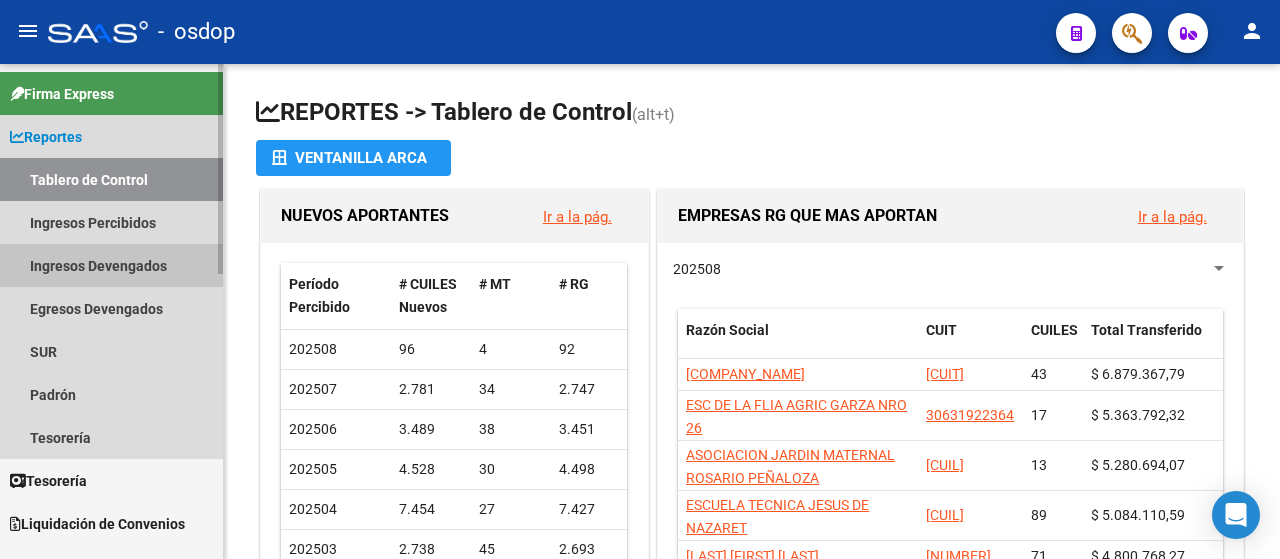 click on "Ingresos Devengados" at bounding box center [111, 265] 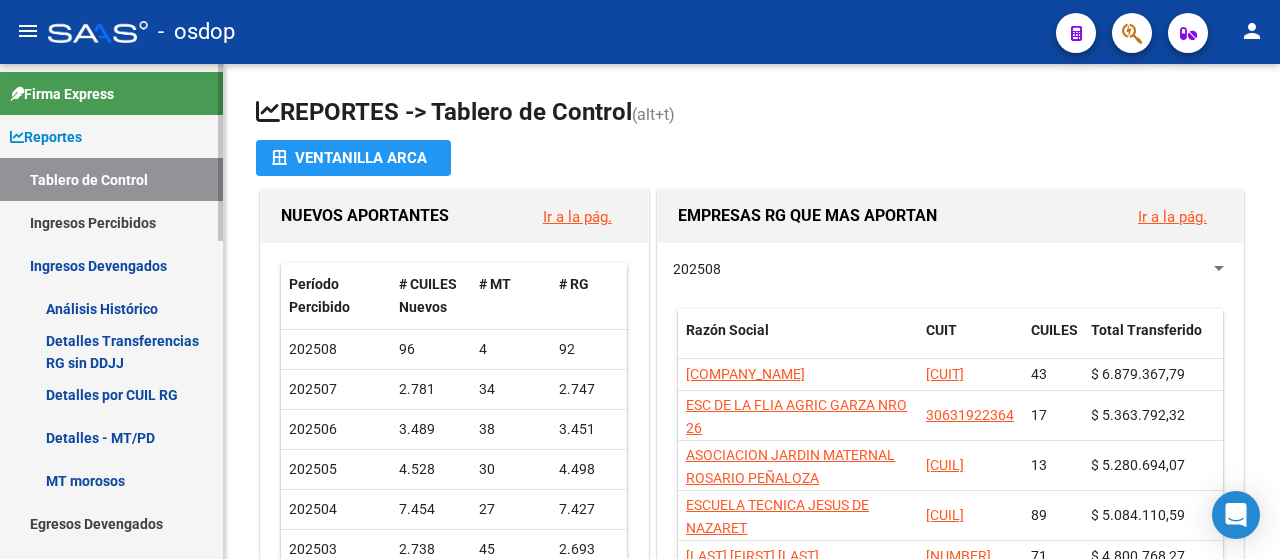 click on "Detalles Transferencias RG sin DDJJ" at bounding box center (111, 351) 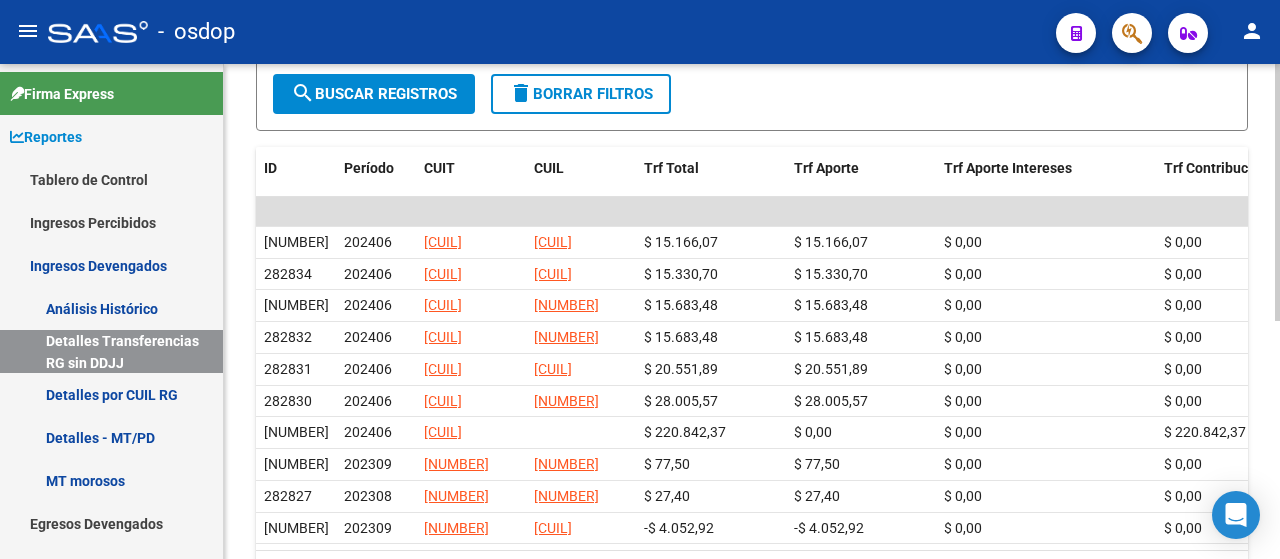 scroll, scrollTop: 360, scrollLeft: 0, axis: vertical 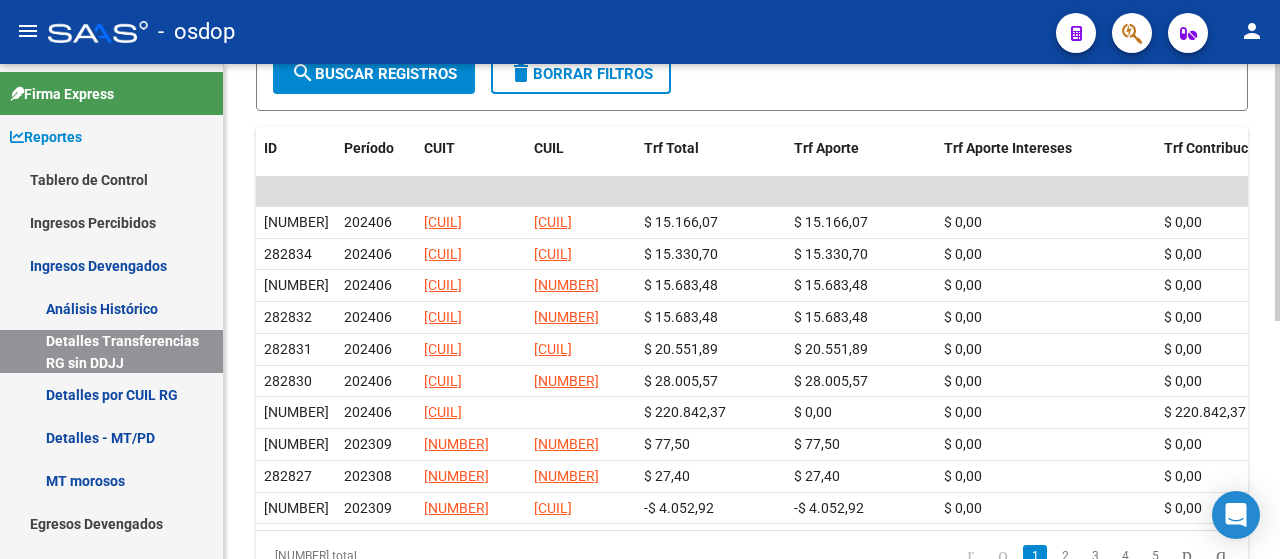 click on "REPORTES -> DEVENGADO -> Detalle Transferencias RG sin DDJJ cloud_download  Exportar CSV  Filtros ID CUIT CUIL Archivo CSV CUIT help Archivo CSV CUIL help Período (AAAAMM) Todos Mostrar con CUIL    Mostrar totalizadores search  Buscar Registros  delete  Borrar Filtros  ID Período CUIT CUIL Trf Total Trf Aporte Trf Aporte Intereses Trf Contribucion Empresa Trf Contribucion Intereses Empresa 282835 202406 [CUIT] [CUIL] $ 15.166,07 $ 15.166,07 $ 0,00 $ 0,00 $ 0,00 282834 202406 [CUIT] [CUIL] $ 15.330,70 $ 15.330,70 $ 0,00 $ 0,00 $ 0,00 282833 202406 [CUIT] [CUIL] $ 15.683,48 $ 15.683,48 $ 0,00 $ 0,00 $ 0,00 282832 202406 [CUIT] [CUIL] $ 15.683,48 $ 15.683,48 $ 0,00 $ 0,00 $ 0,00 282831 202406 [CUIT] [CUIL] $ 20.551,89 $ 20.551,89 $ 0,00 $ 0,00 $ 0,00 282830 202406 [CUIT] [CUIL] $ 28.005,57 $ 28.005,57 $ 0,00 $ 0,00 $ 0,00 282829 202406 [CUIT] $ 220.842,37 $ 0,00 $ 0,00 $ 220.842,37 $ 0,00 282828 202309 $ 0,00" 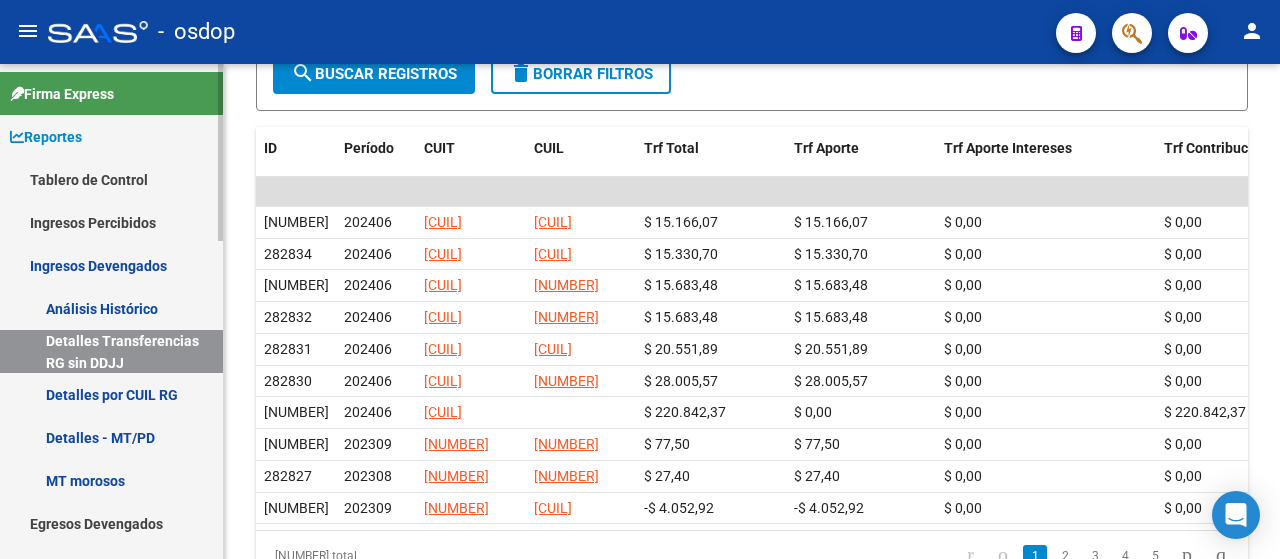 click on "Tablero de Control" at bounding box center [111, 179] 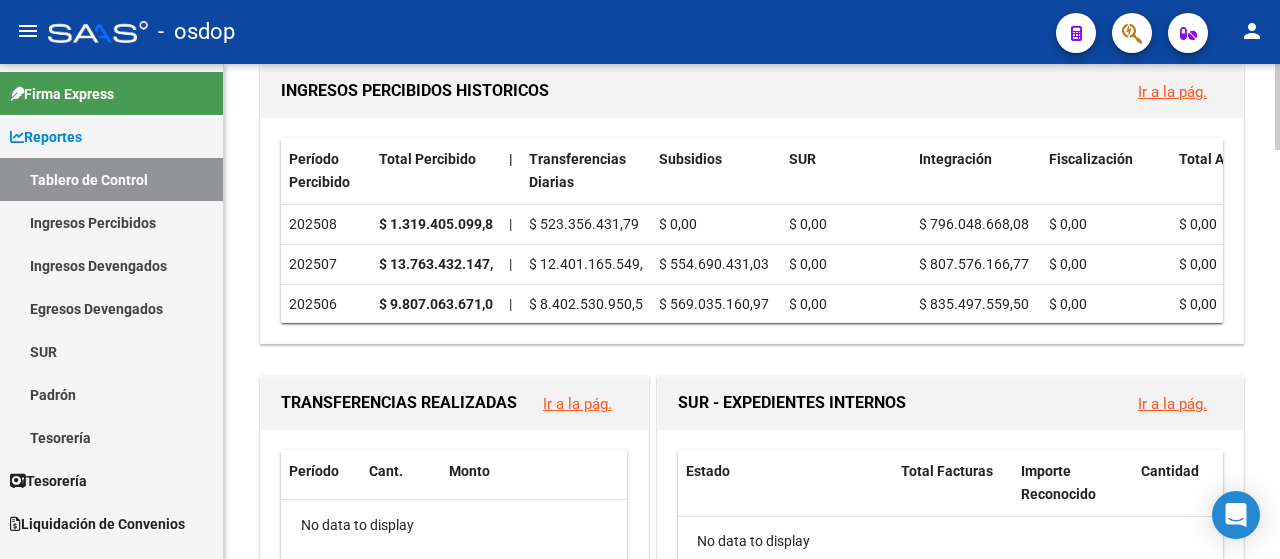 scroll, scrollTop: 682, scrollLeft: 0, axis: vertical 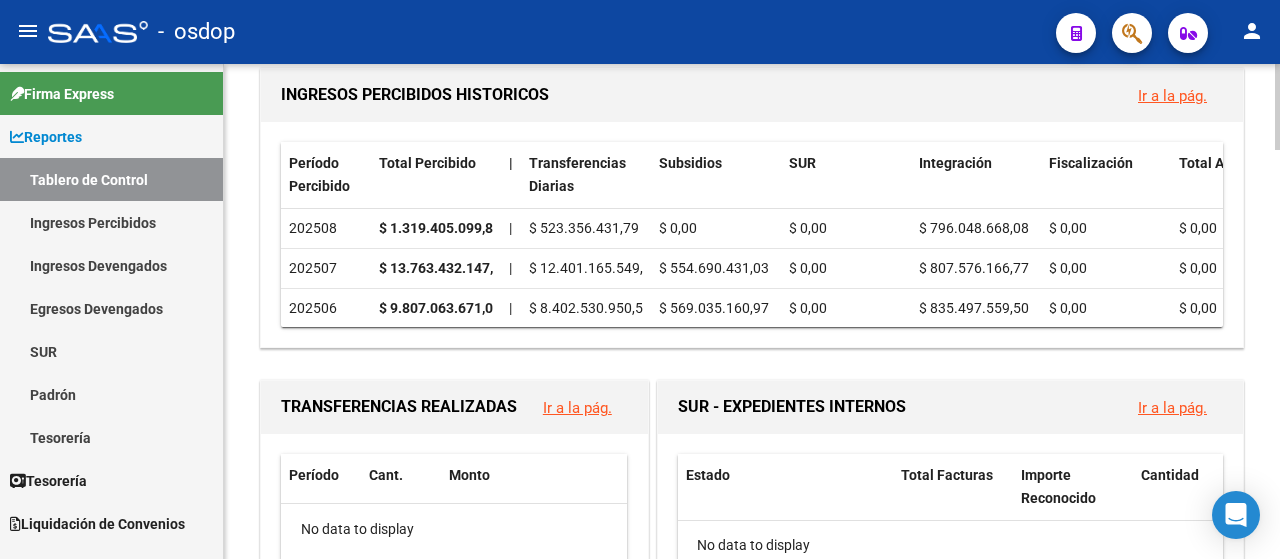 click 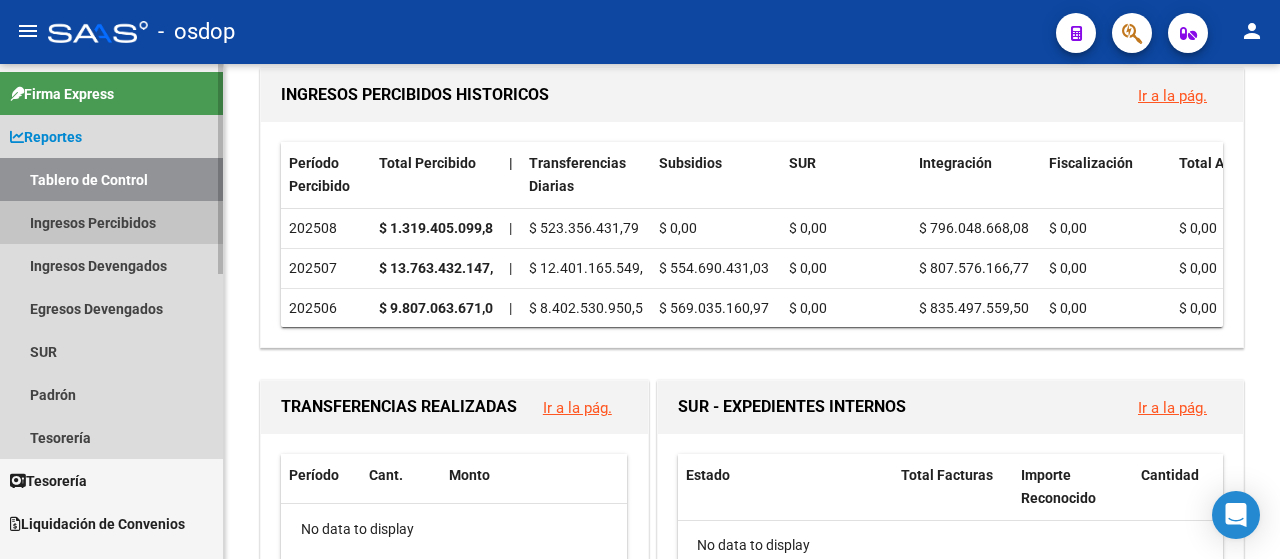 click on "Ingresos Percibidos" at bounding box center (111, 222) 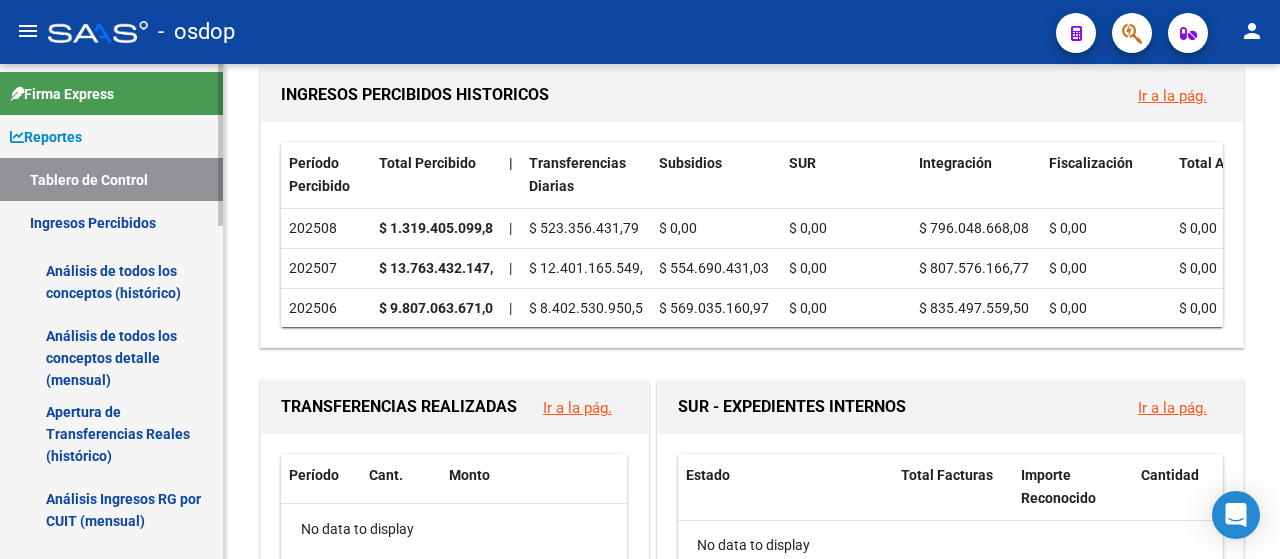 click on "Análisis de todos los conceptos detalle (mensual)" at bounding box center (111, 358) 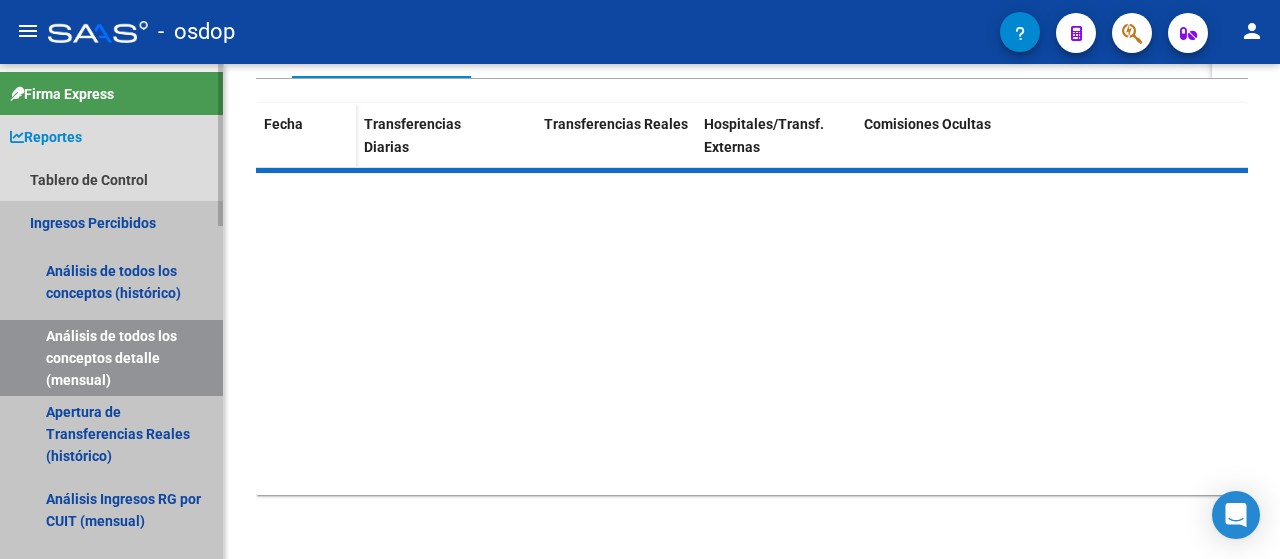 scroll, scrollTop: 330, scrollLeft: 0, axis: vertical 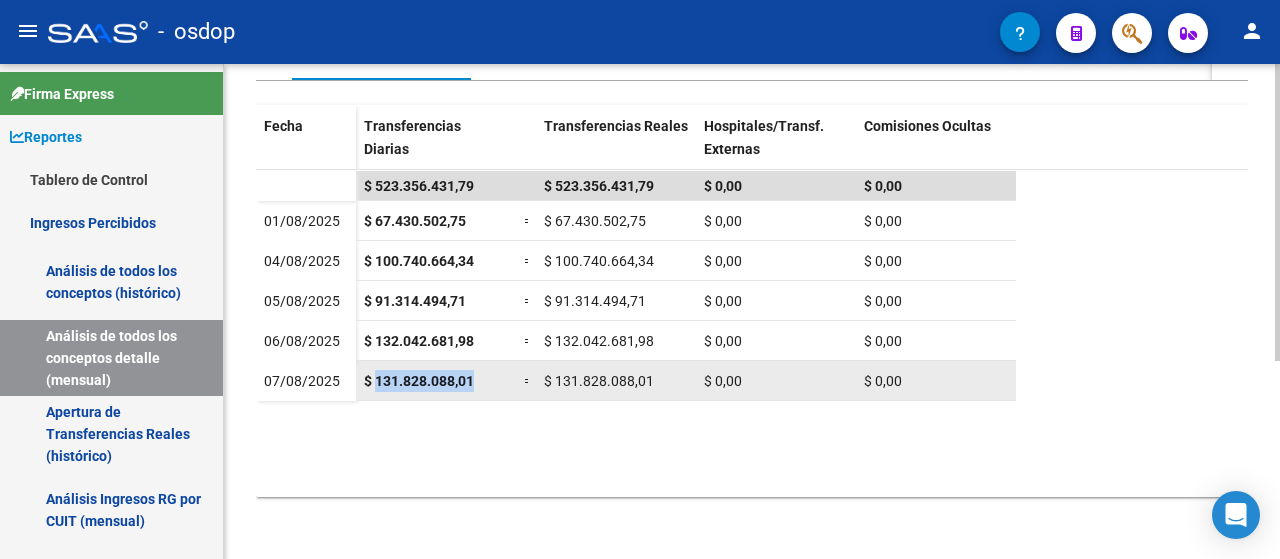 drag, startPoint x: 376, startPoint y: 373, endPoint x: 476, endPoint y: 373, distance: 100 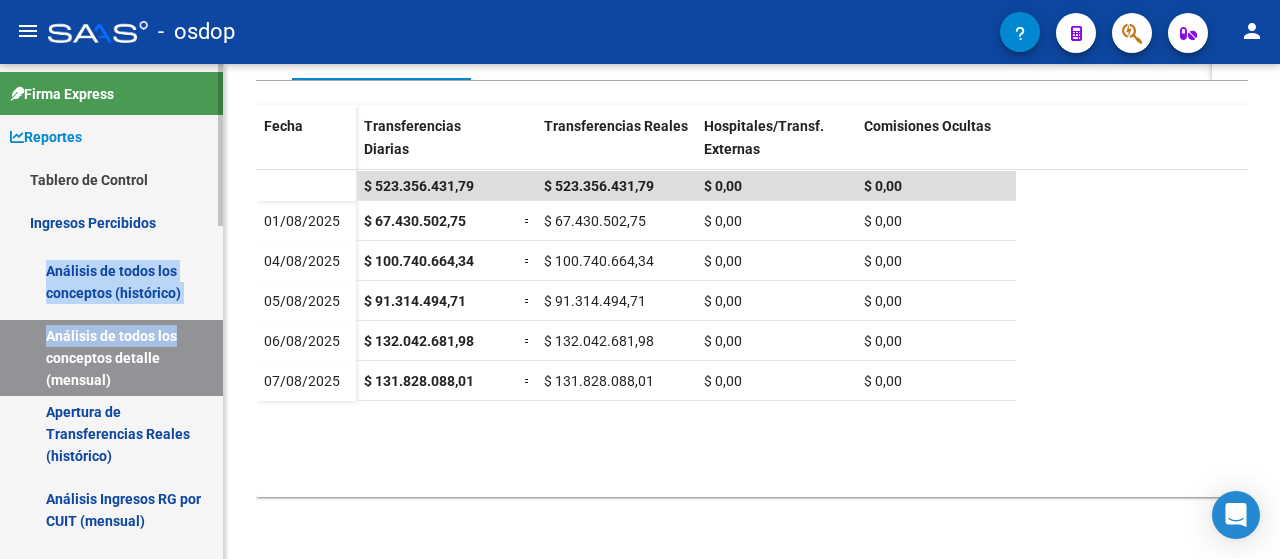 drag, startPoint x: 223, startPoint y: 207, endPoint x: 220, endPoint y: 341, distance: 134.03358 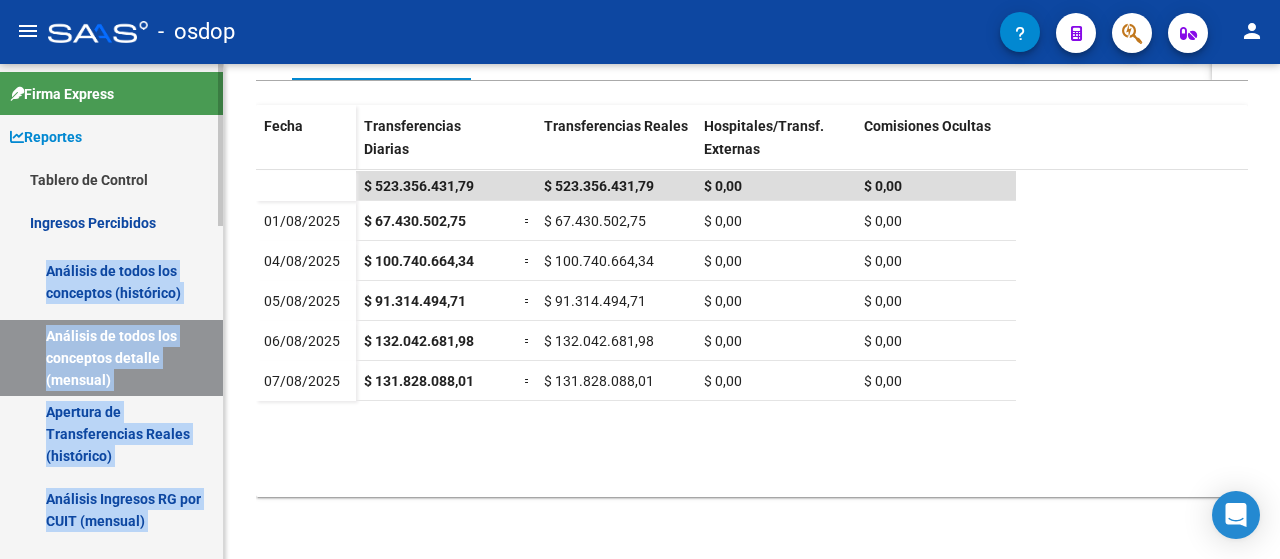 click on "Ingresos Percibidos" at bounding box center (111, 222) 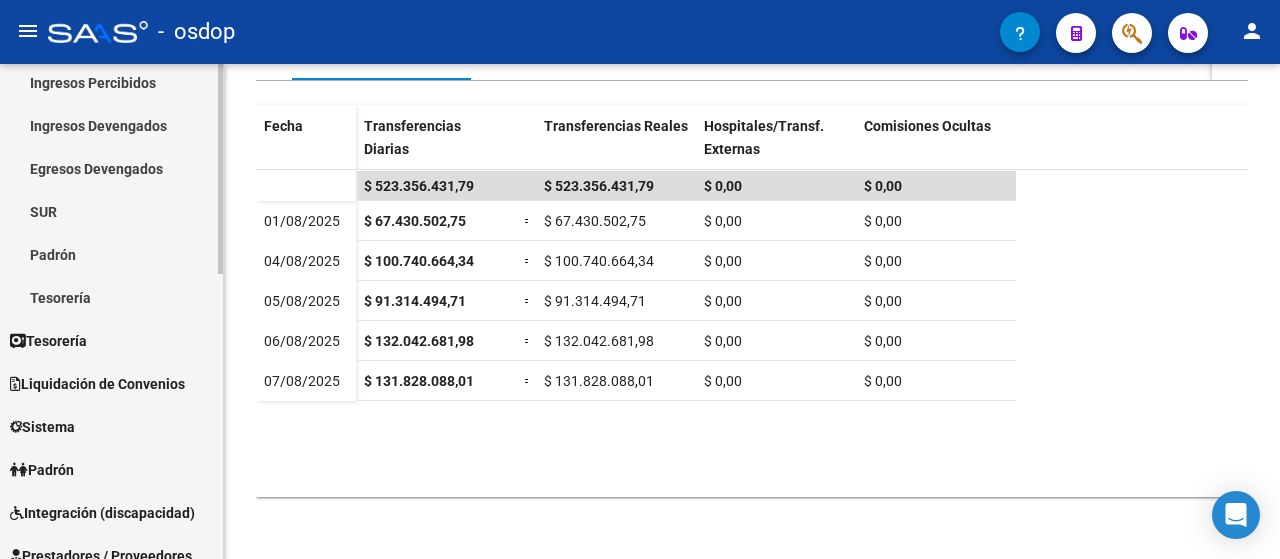 scroll, scrollTop: 156, scrollLeft: 0, axis: vertical 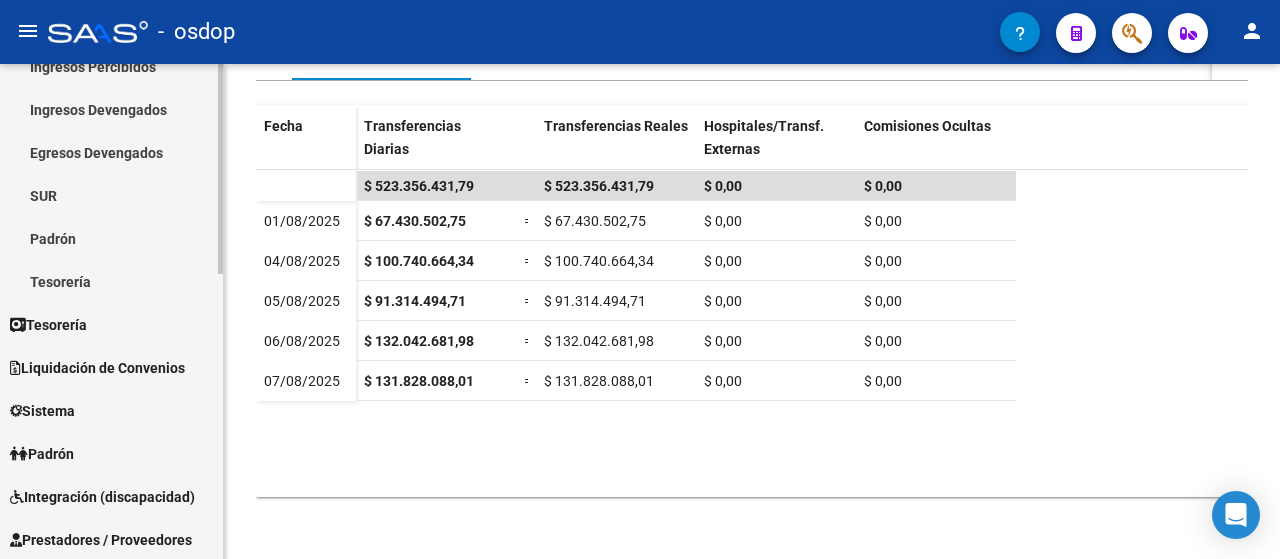 click on "Firma Express     Reportes Tablero de Control Ingresos Percibidos Análisis de todos los conceptos (histórico) Análisis de todos los conceptos detalle (mensual) Apertura de Transferencias Reales (histórico) Análisis Ingresos RG por CUIT (mensual) Imputación de Códigos Ingresos Devengados Análisis Histórico Detalles Transferencias RG sin DDJJ Detalles por CUIL RG Detalles - MT/PD MT morosos Egresos Devengados Comprobantes Recibidos Facturación Apócrifa Auditorías x Área Auditorías x Usuario Ítems de Auditorías x Usuario SUR Expedientes Internos Movimiento de Expte. SSS Padrón Traspasos x O.S. Traspasos x Gerenciador Traspasos x Provincia Nuevos Aportantes Métricas - Padrón SSS Métricas - Crecimiento Población Tesorería Cheques Emitidos Transferencias Bancarias Realizadas    Tesorería Extractos Procesados (csv) Extractos Originales (pdf) Otros Ingresos Cheques Emitidos Pendientes de Depósito Cheques Depositados Histórico Auditorías Confirmadas    Liquidación de Convenios Bancos" at bounding box center (112, 311) 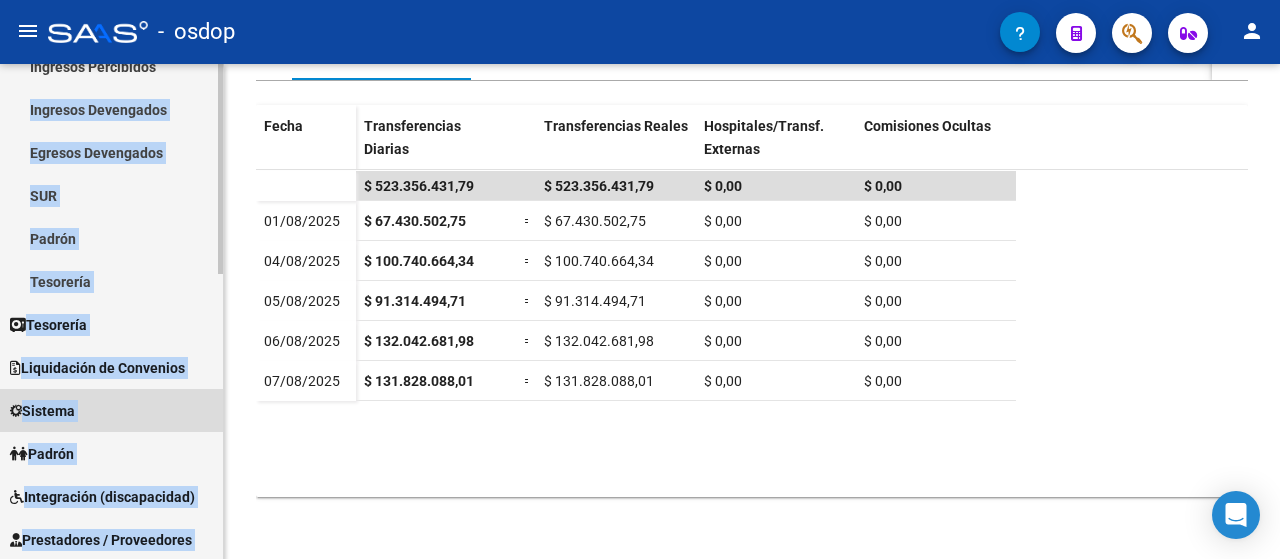 click on "Sistema" at bounding box center [42, 411] 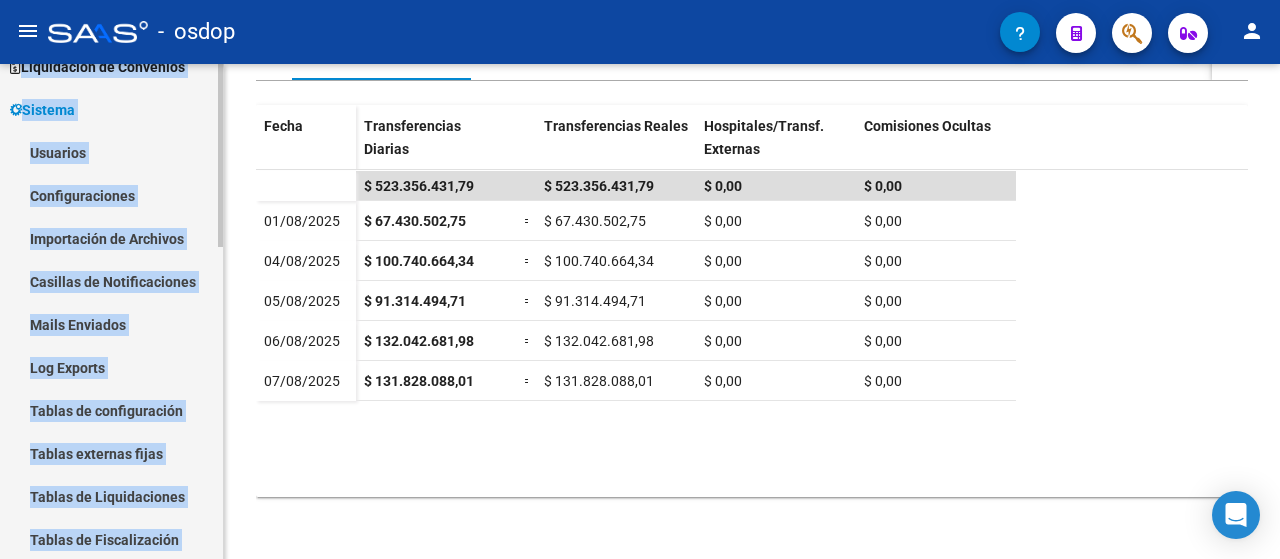 click on "Usuarios" at bounding box center [111, 152] 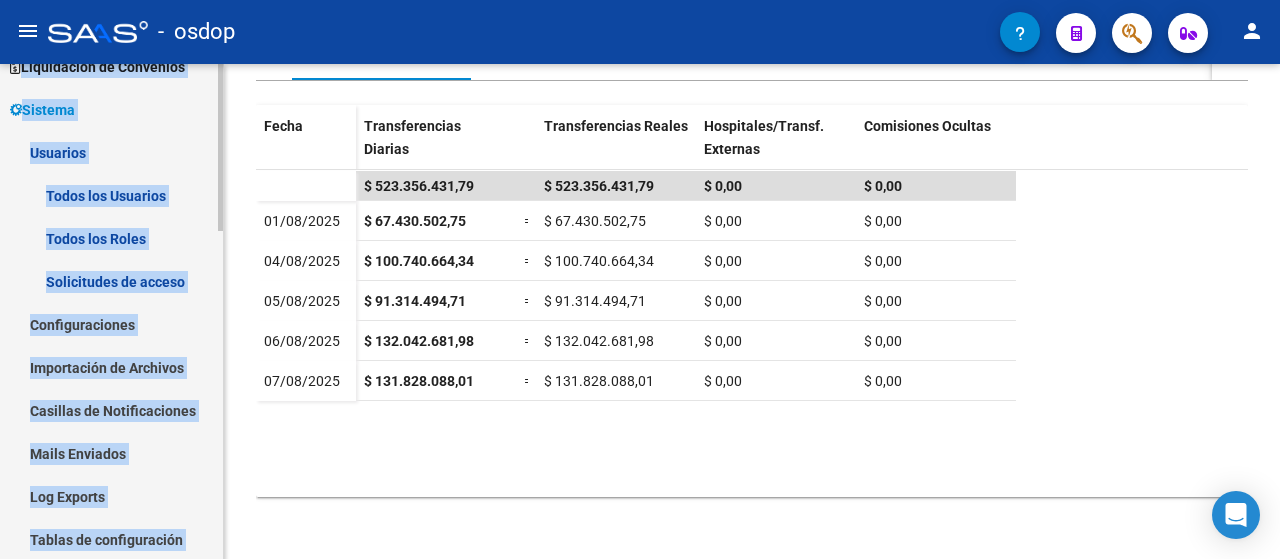 click on "Todos los Usuarios" at bounding box center [111, 195] 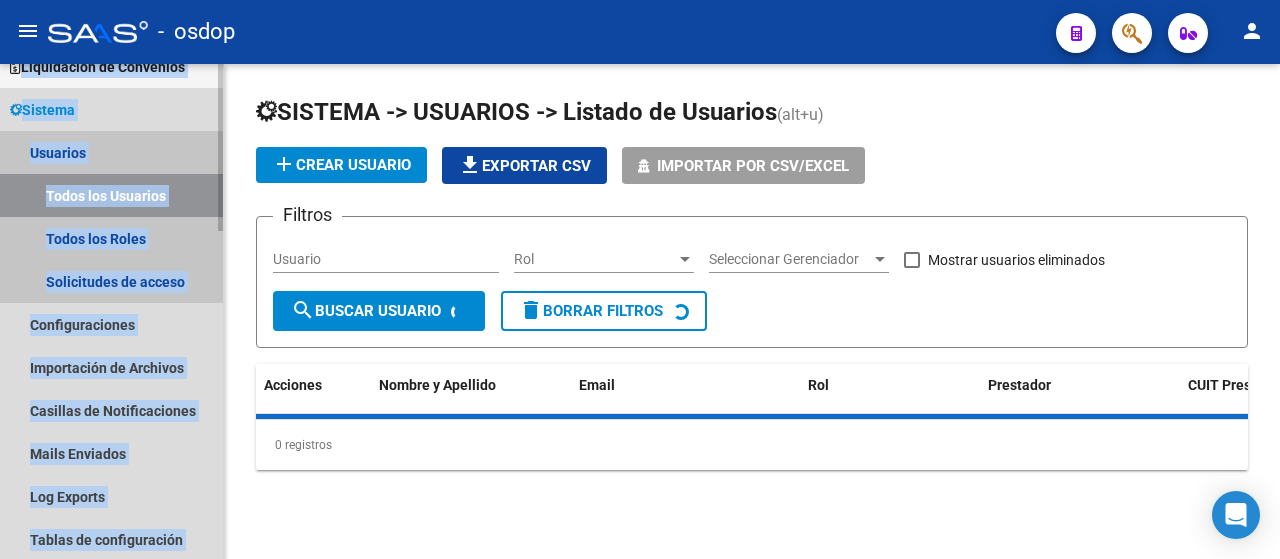 scroll, scrollTop: 0, scrollLeft: 0, axis: both 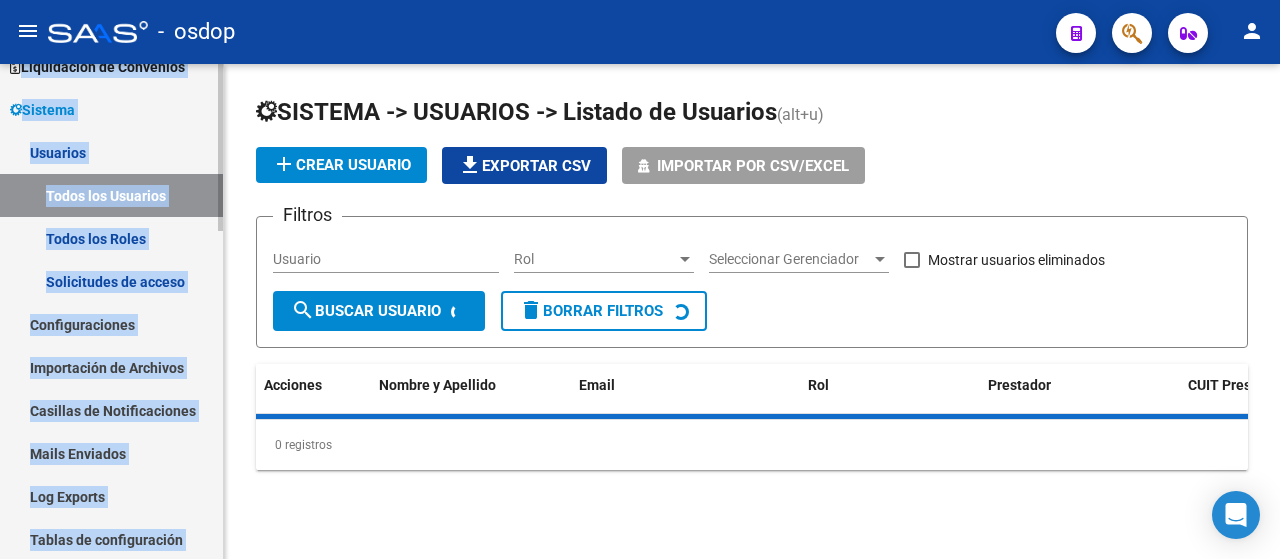 click on "Solicitudes de acceso" at bounding box center (111, 281) 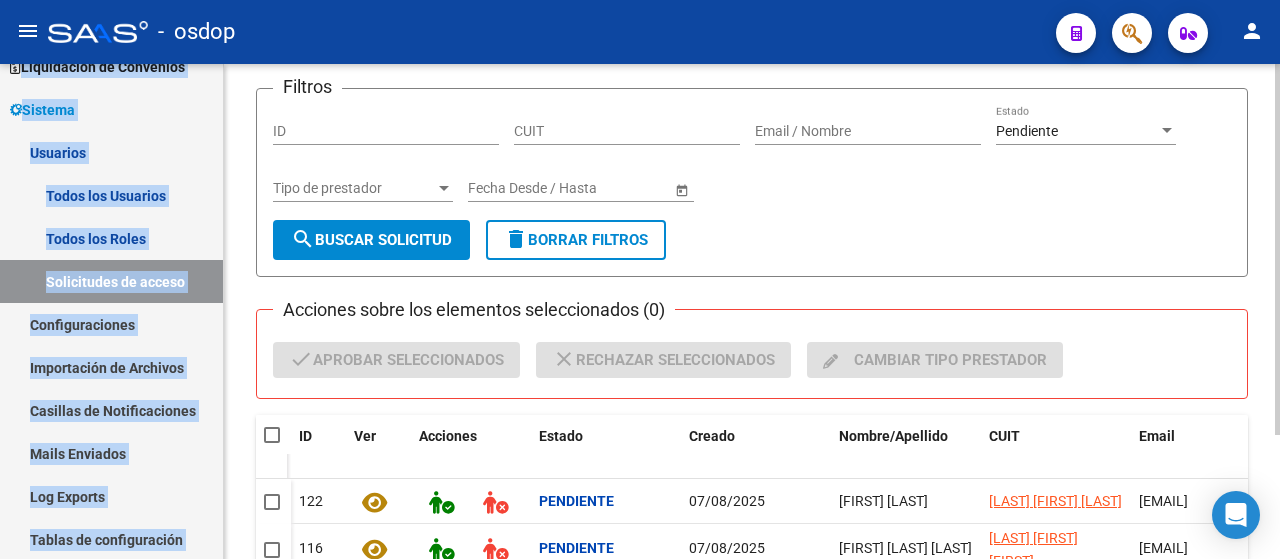 click 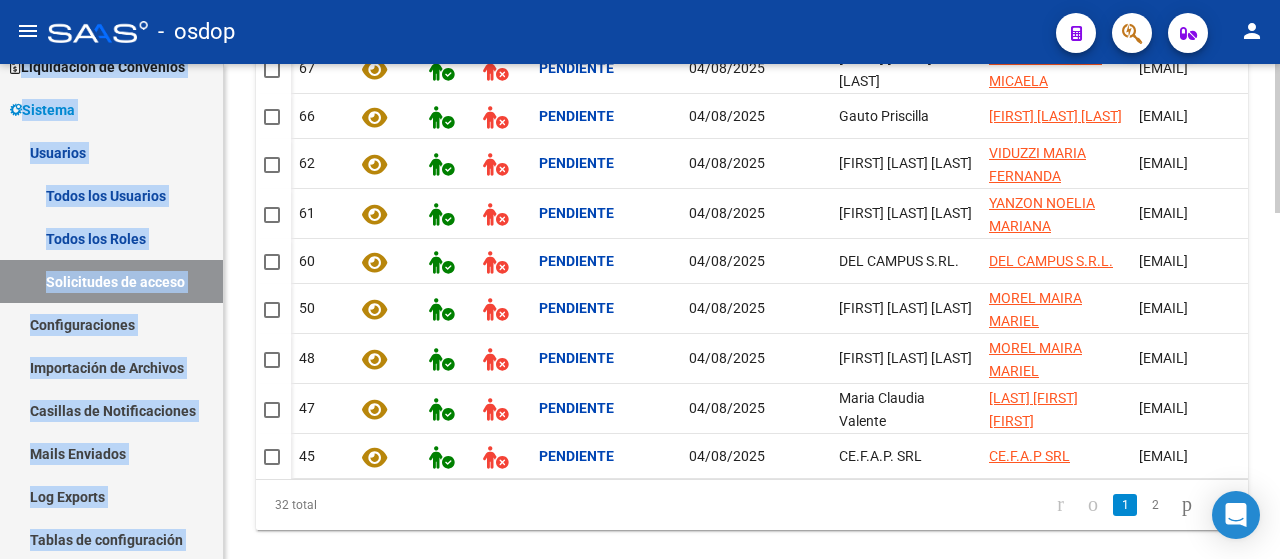 scroll, scrollTop: 1153, scrollLeft: 0, axis: vertical 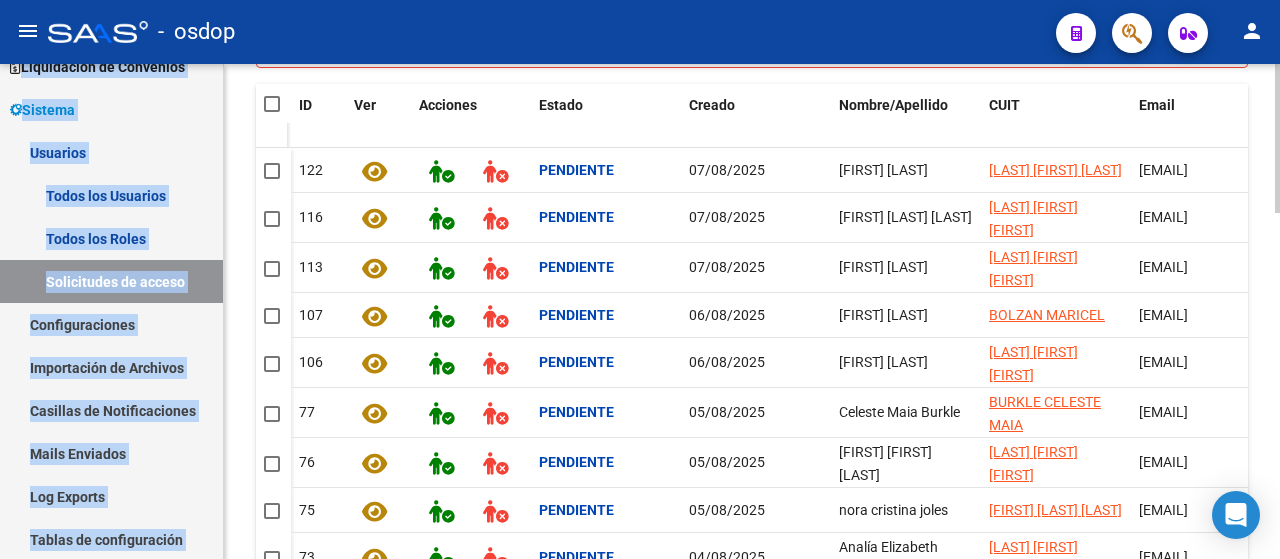 click 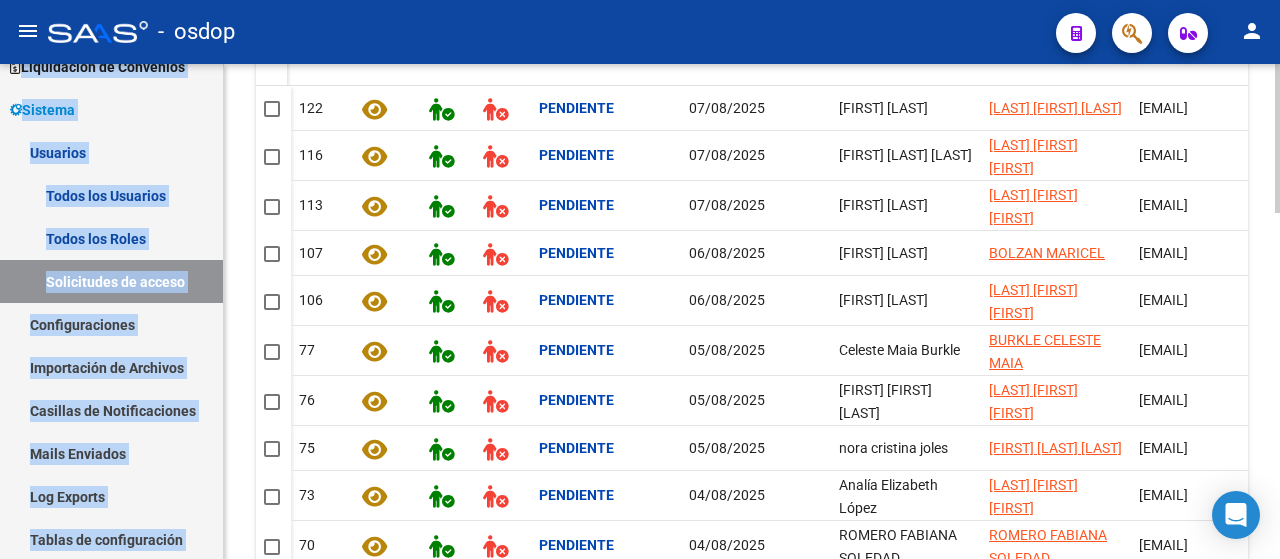 scroll, scrollTop: 431, scrollLeft: 0, axis: vertical 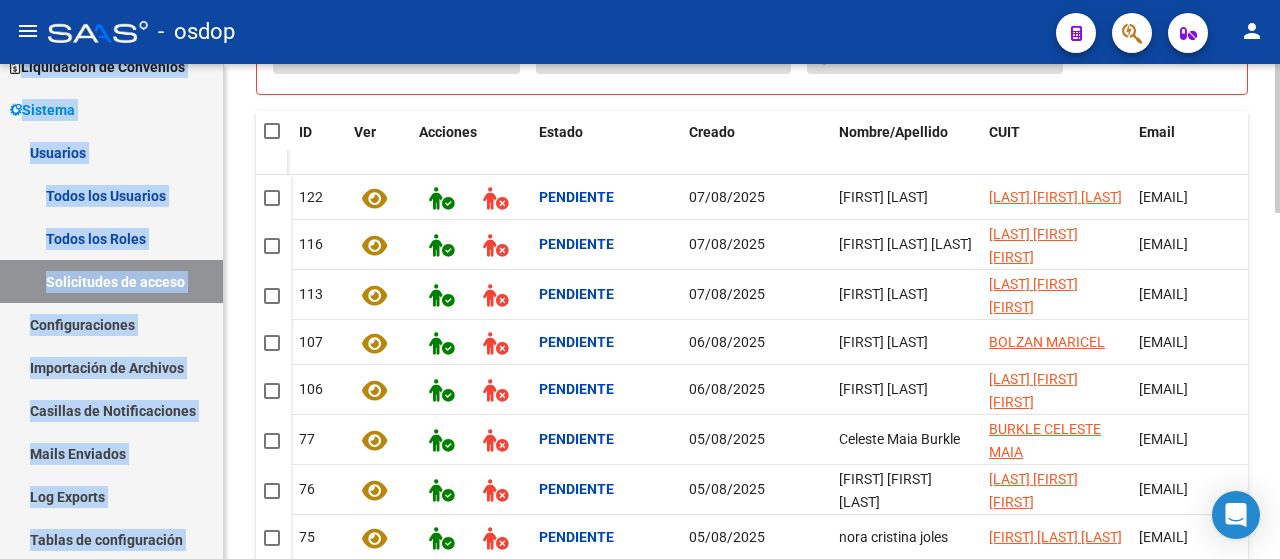 click 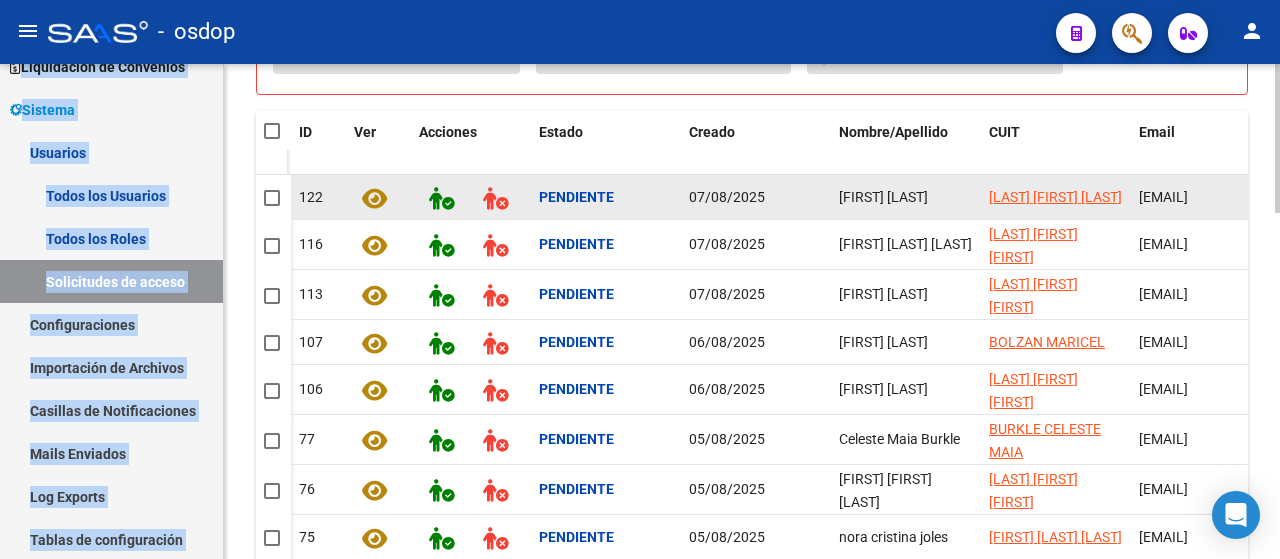 click 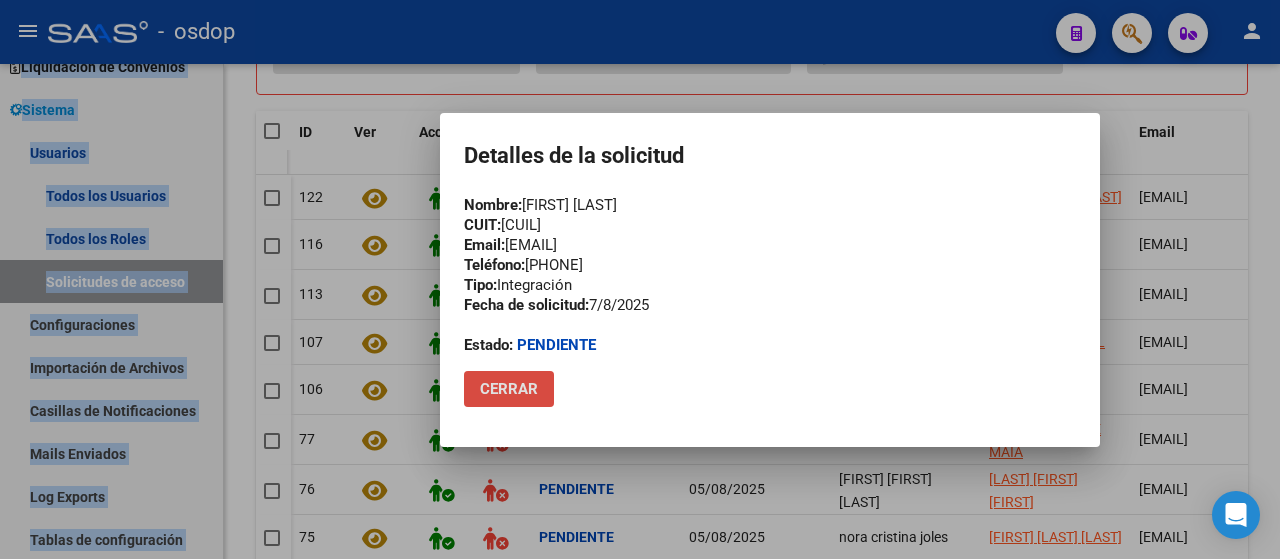 click on "Cerrar" 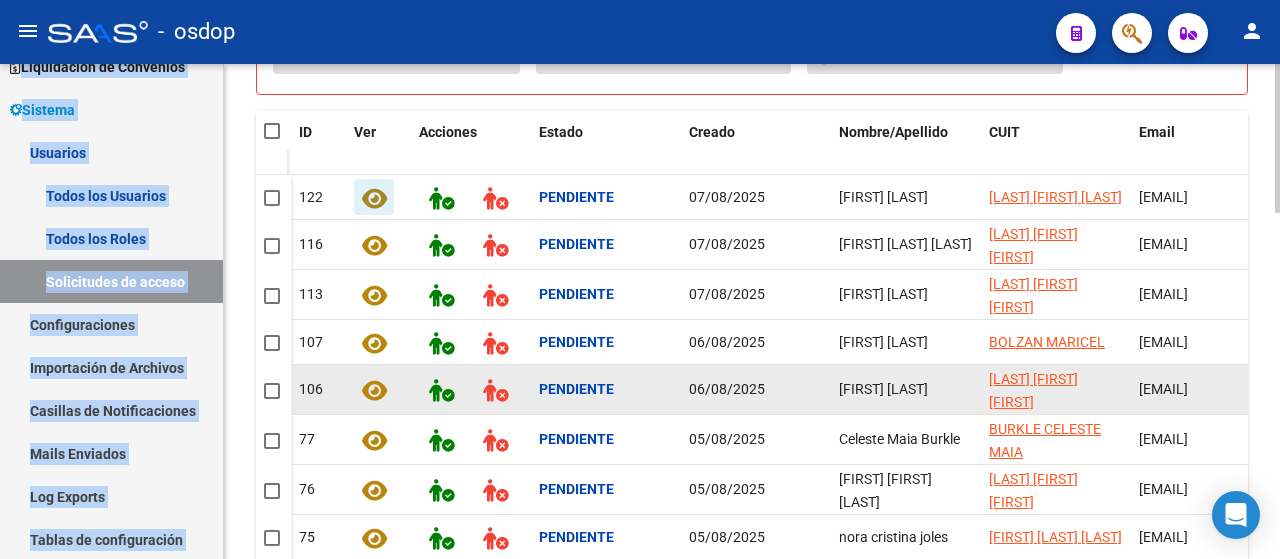 type 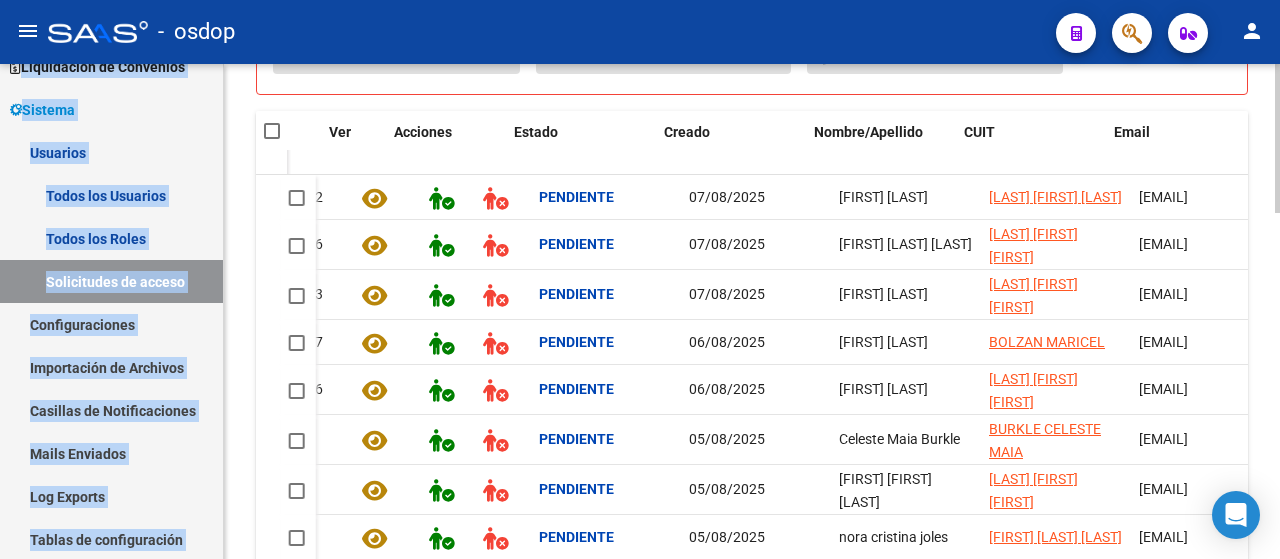 scroll, scrollTop: 0, scrollLeft: 194, axis: horizontal 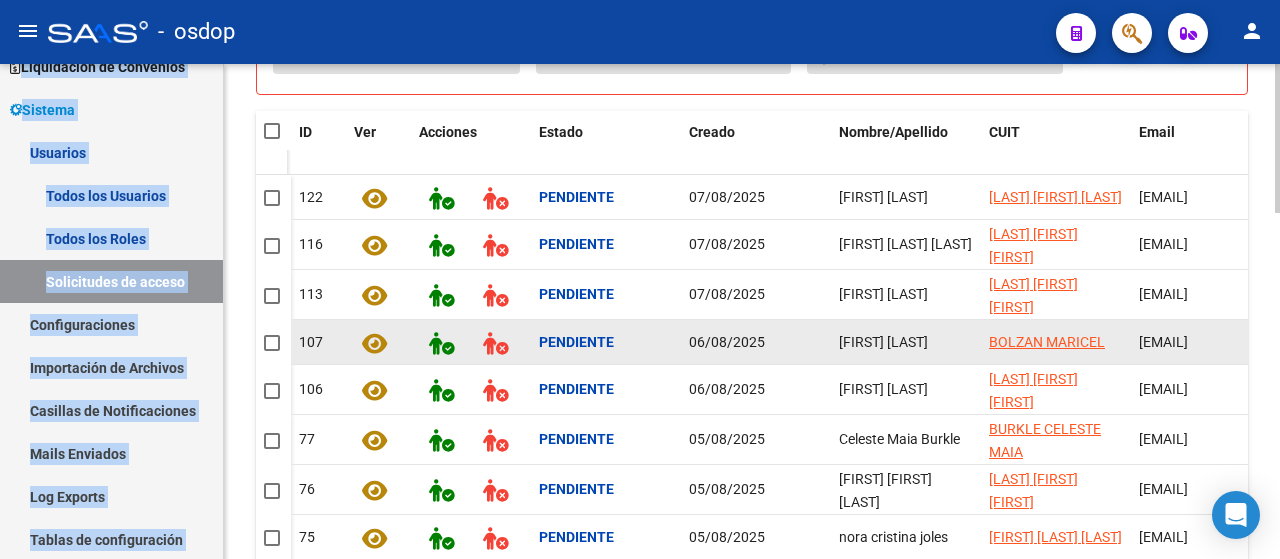 drag, startPoint x: 1190, startPoint y: 299, endPoint x: 695, endPoint y: 325, distance: 495.68237 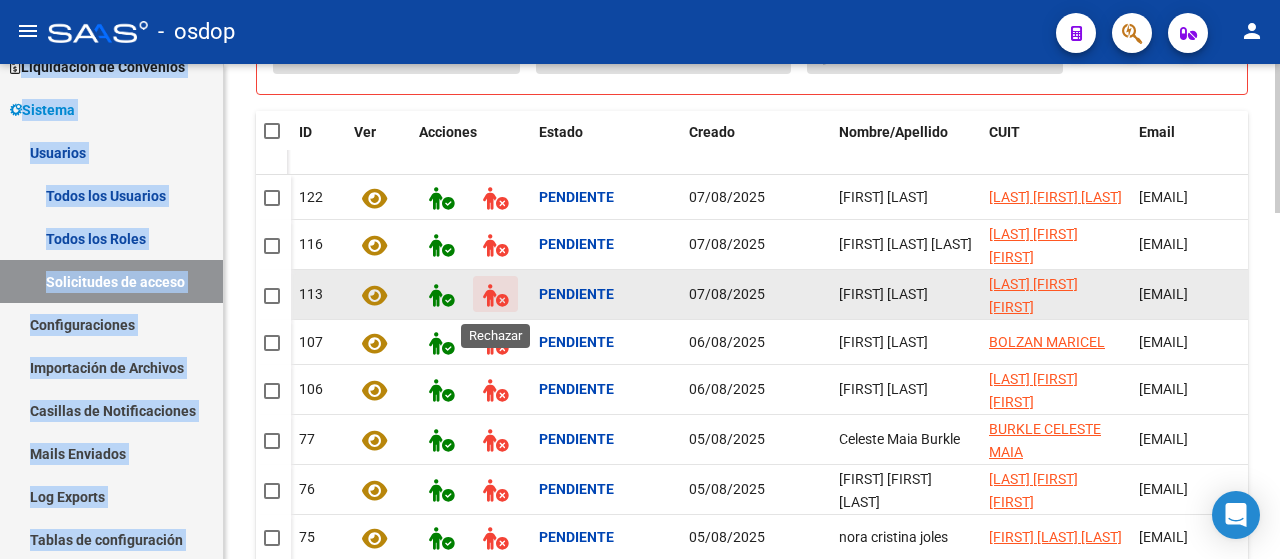 click 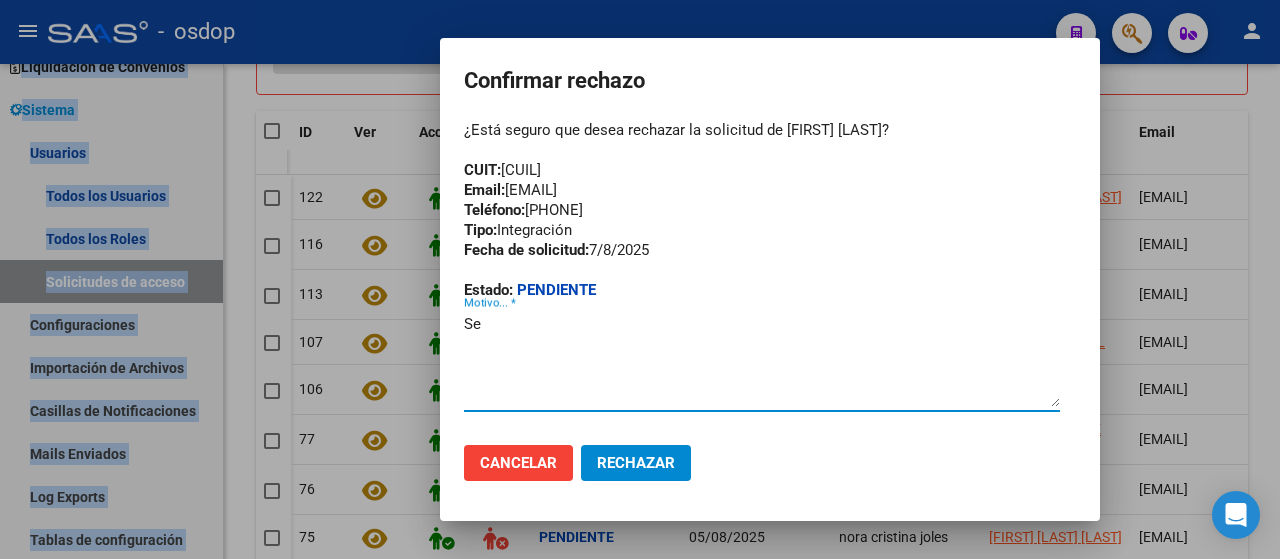 type on "S" 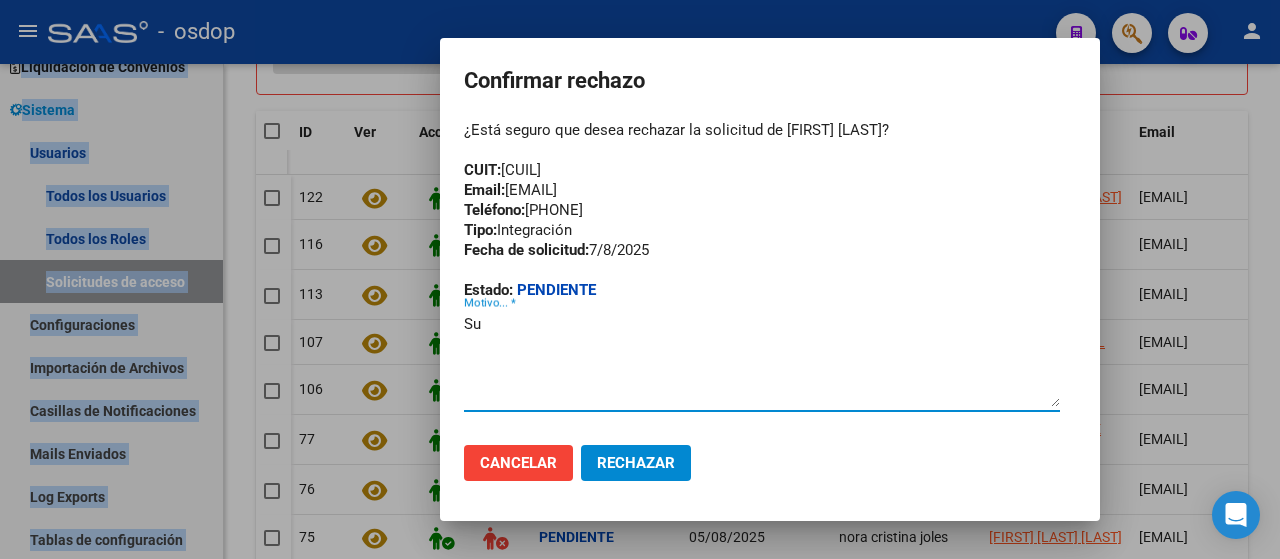 type on "S" 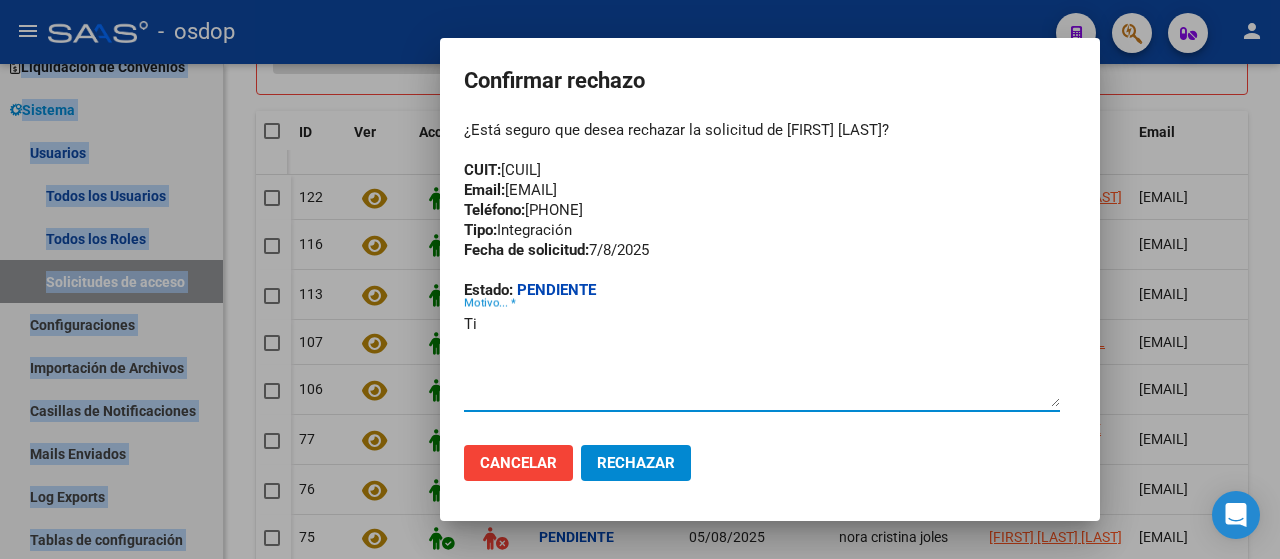 type on "T" 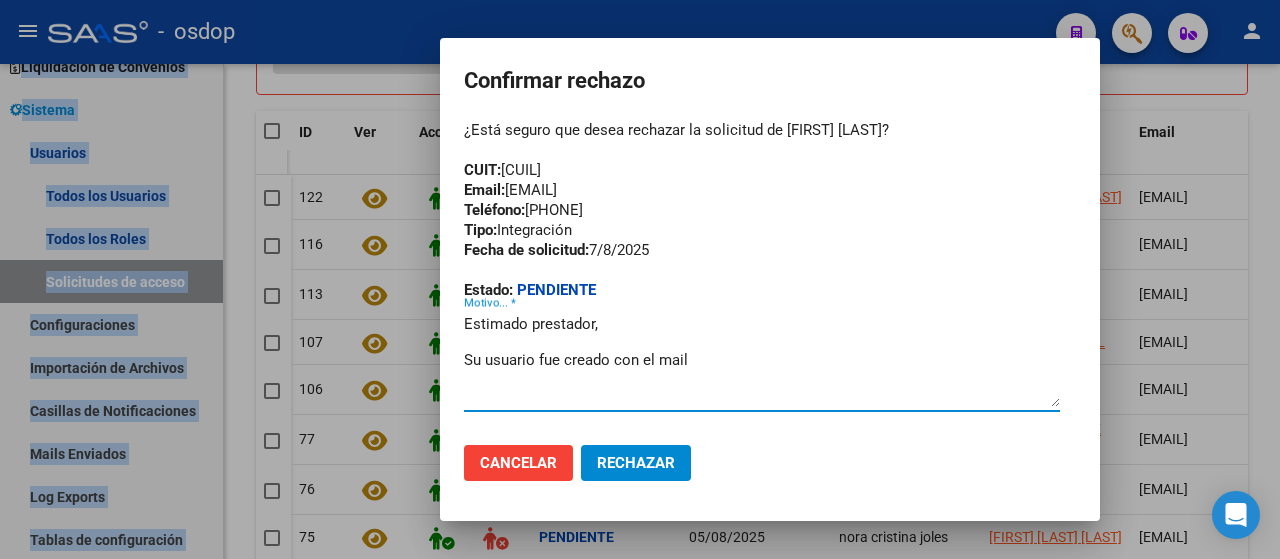 paste on "[EMAIL]" 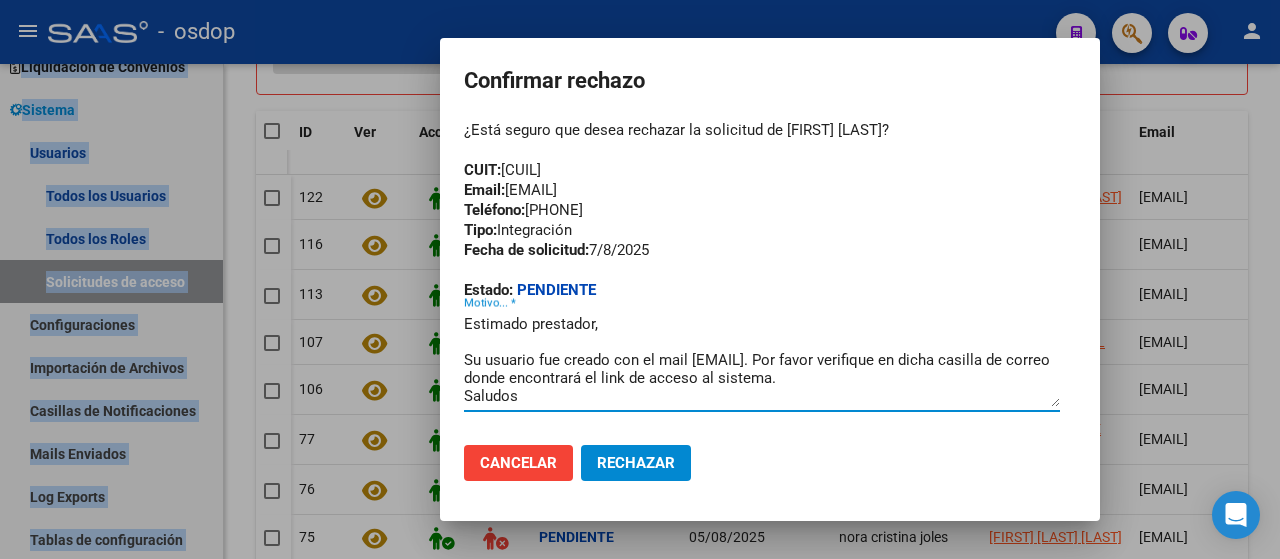 click on "Estimado prestador,
Su usuario fue creado con el mail [EMAIL]. Por favor verifique en dicha casilla de correo donde encontrará el link de acceso al sistema.
Saludos" at bounding box center (762, 360) 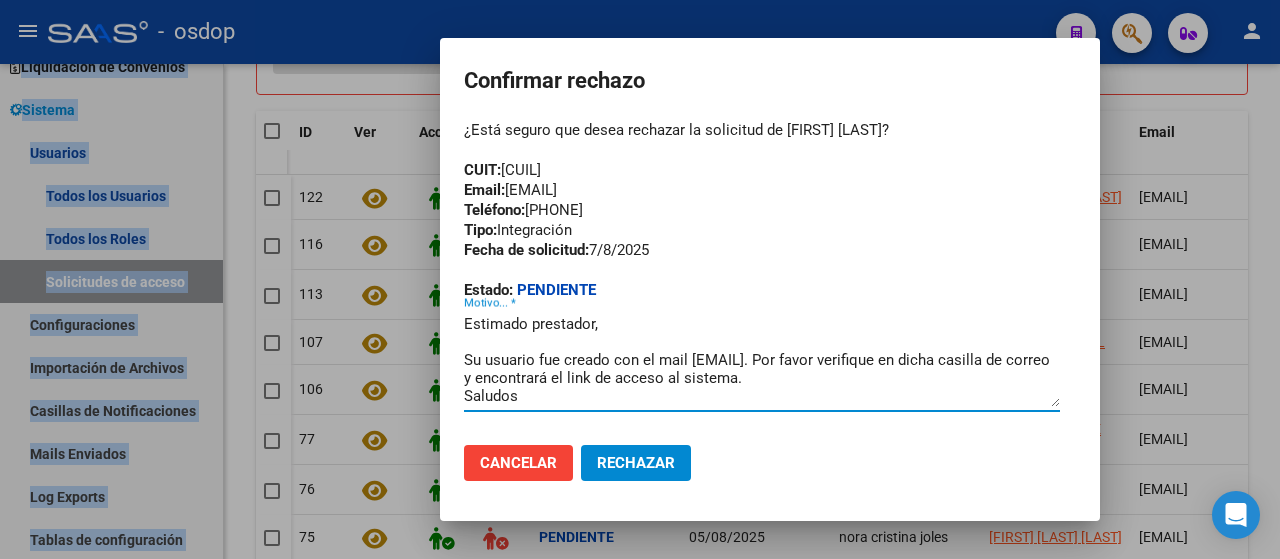 click on "Estimado prestador,
Su usuario fue creado con el mail [EMAIL]. Por favor verifique en dicha casilla de correo y encontrará el link de acceso al sistema.
Saludos" at bounding box center [762, 360] 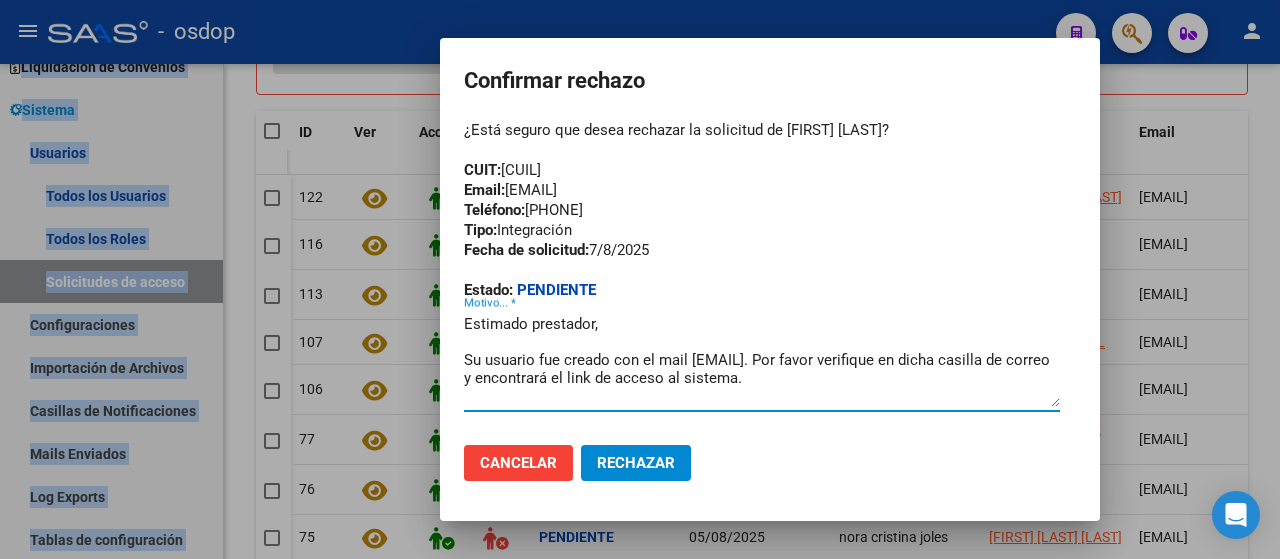 scroll, scrollTop: 16, scrollLeft: 0, axis: vertical 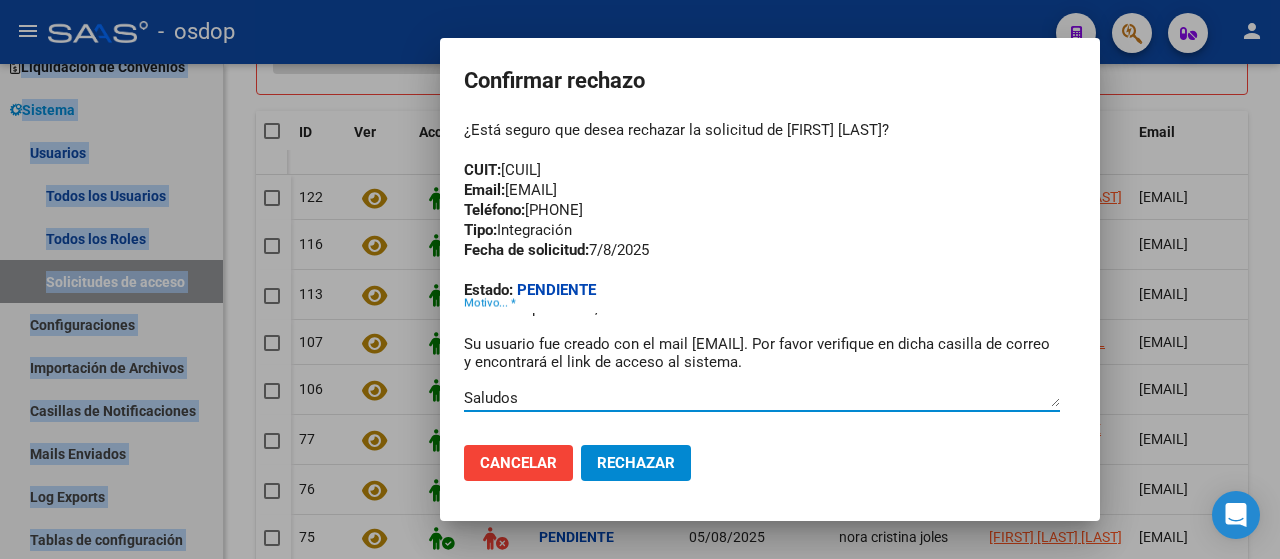 click on "Estimado prestador,
Su usuario fue creado con el mail [EMAIL]. Por favor verifique en dicha casilla de correo y encontrará el link de acceso al sistema.
Saludos" at bounding box center [762, 360] 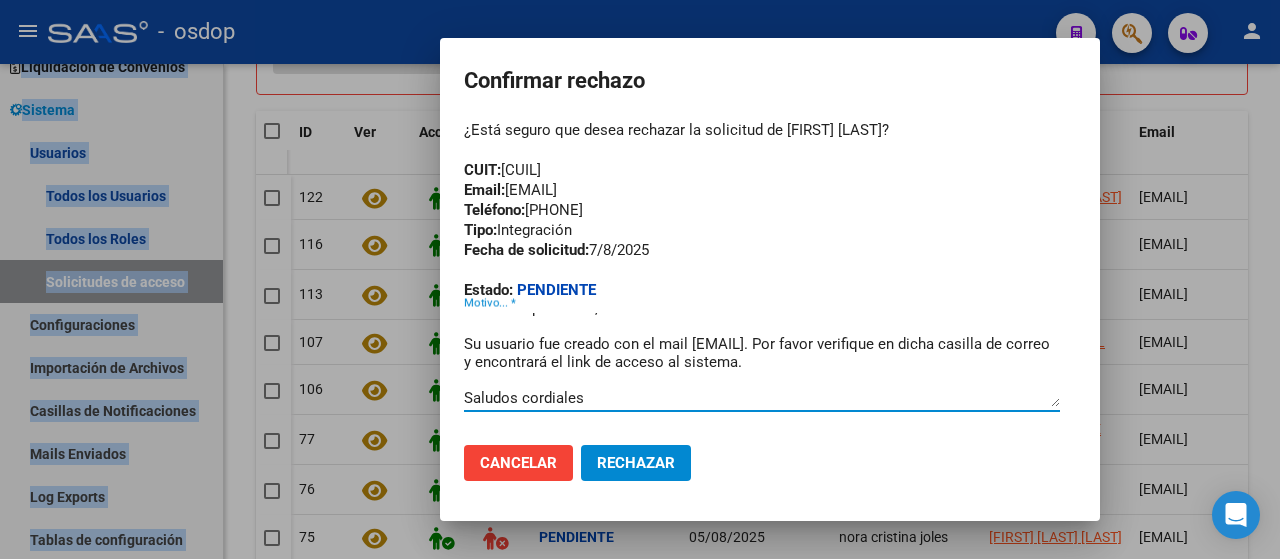 scroll, scrollTop: 18, scrollLeft: 0, axis: vertical 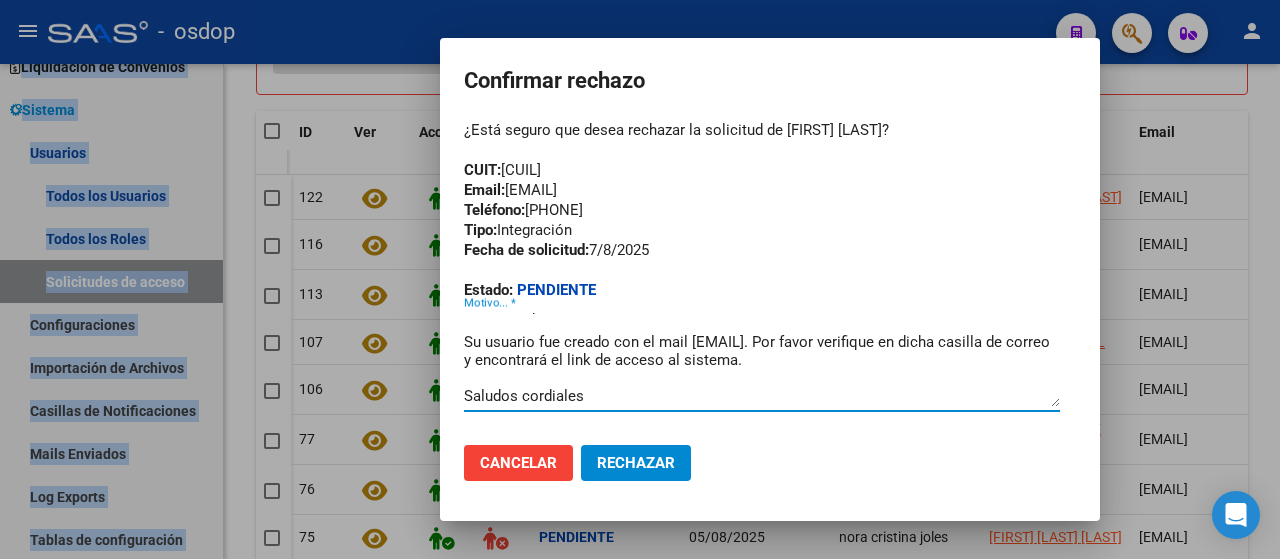 type on "Estimado prestador,
Su usuario fue creado con el mail [EMAIL]. Por favor verifique en dicha casilla de correo y encontrará el link de acceso al sistema.
Saludos cordiales" 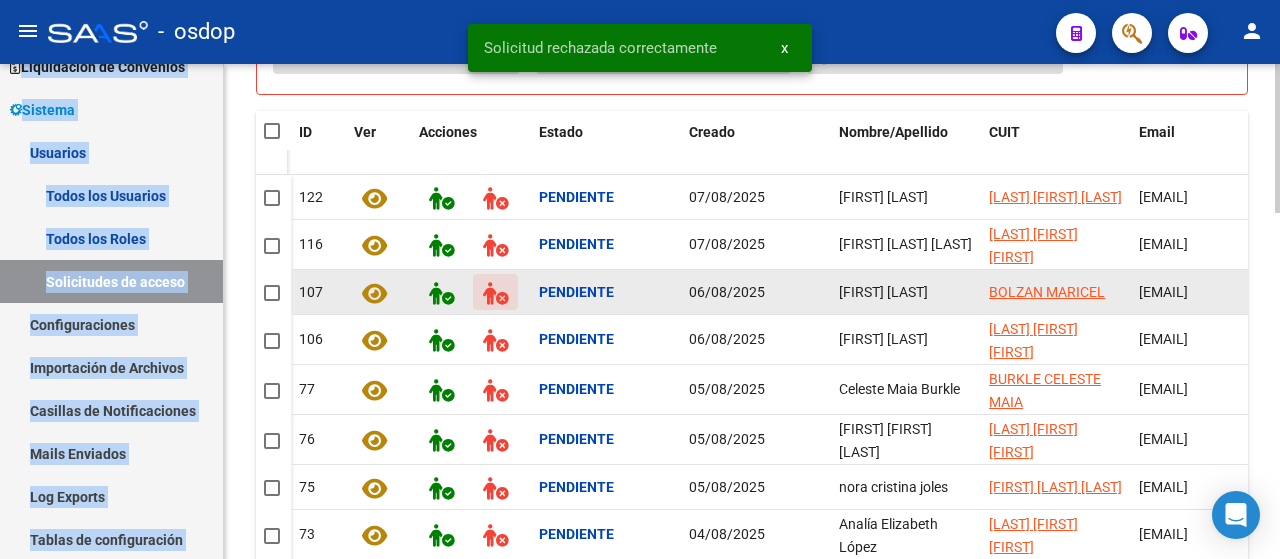 type 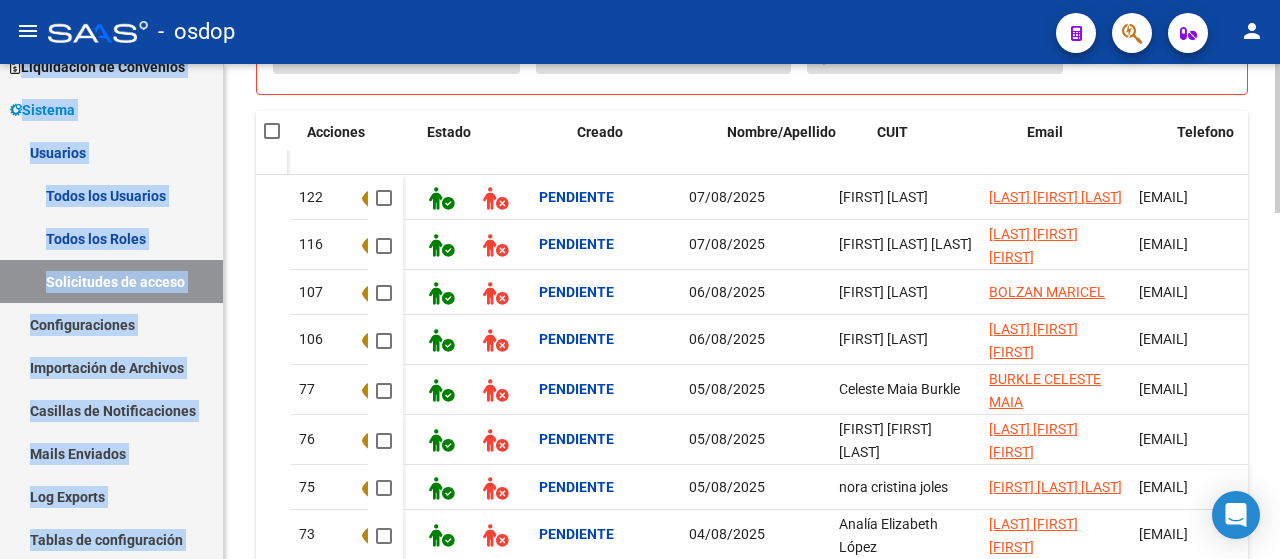 scroll, scrollTop: 0, scrollLeft: 198, axis: horizontal 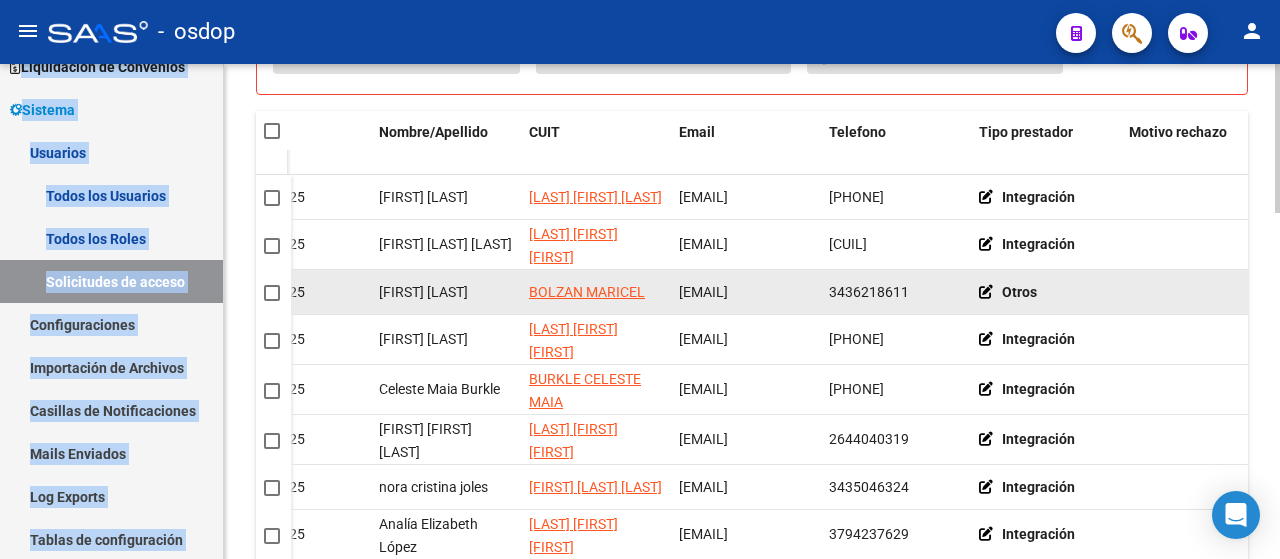 drag, startPoint x: 1148, startPoint y: 292, endPoint x: 746, endPoint y: 290, distance: 402.00497 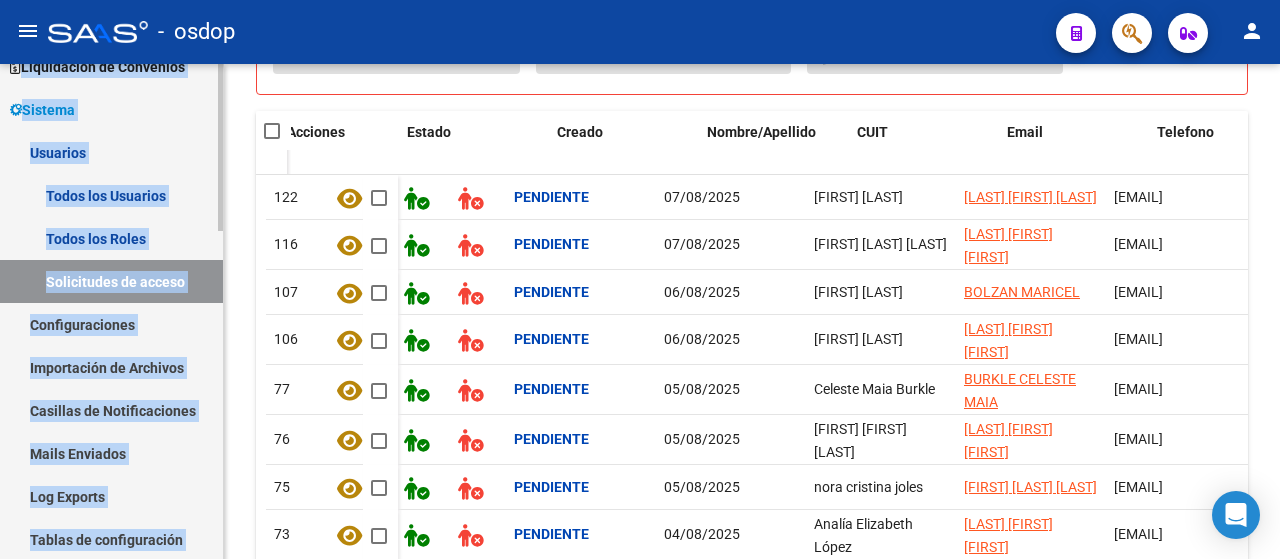 scroll, scrollTop: 0, scrollLeft: 0, axis: both 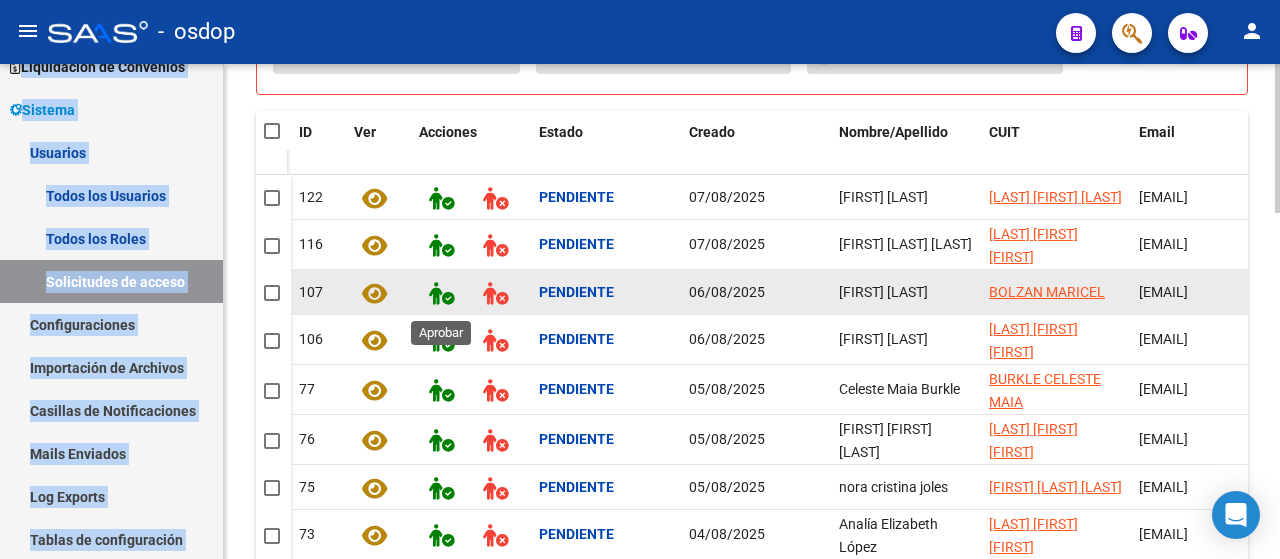 drag, startPoint x: 450, startPoint y: 291, endPoint x: 426, endPoint y: 301, distance: 26 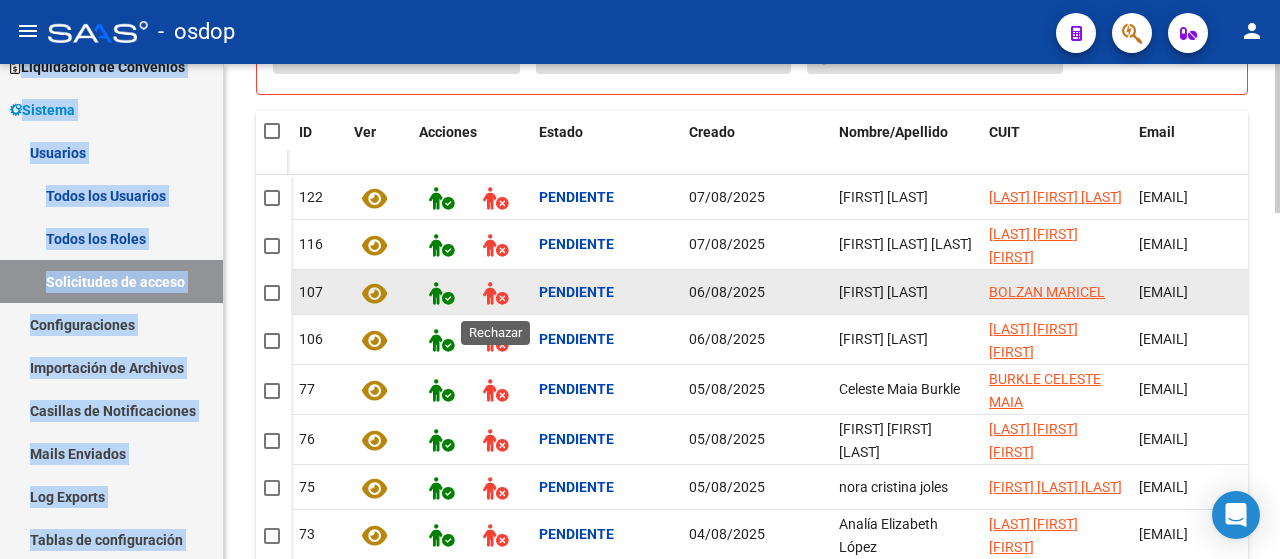 click 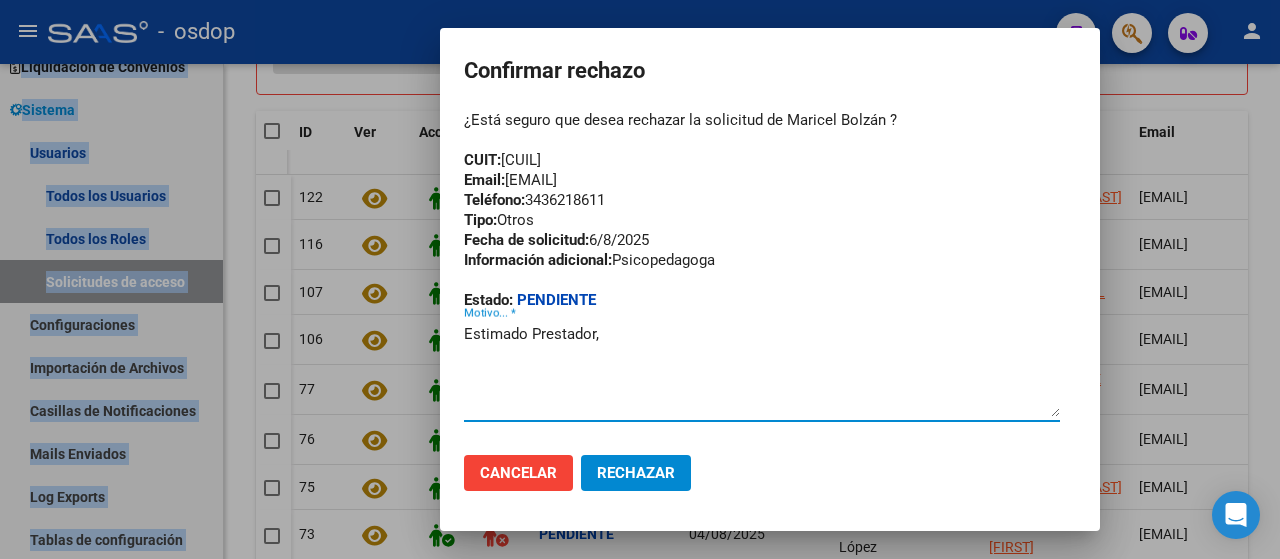type on "Estimado Prestador," 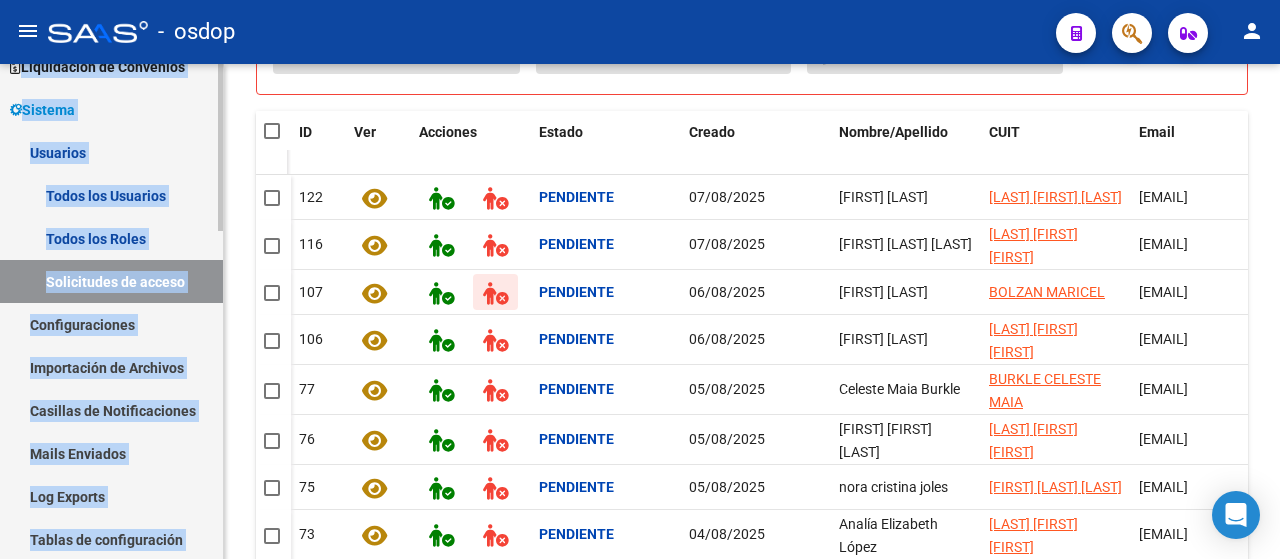 scroll, scrollTop: 0, scrollLeft: 0, axis: both 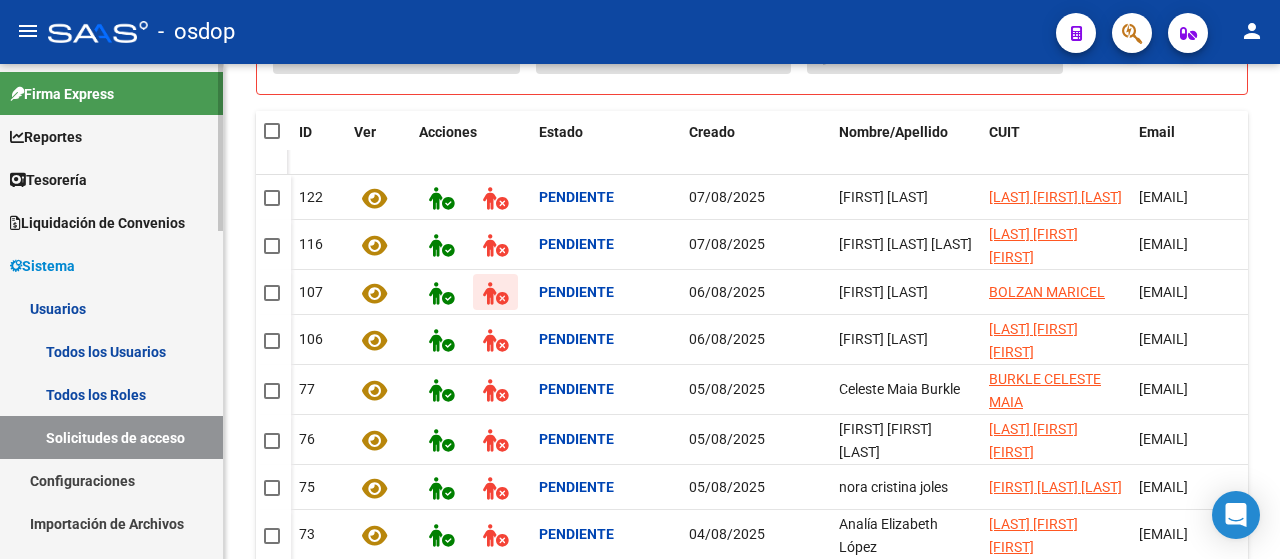 click on "Firma Express     Reportes Tablero de Control Ingresos Percibidos Análisis de todos los conceptos (histórico) Análisis de todos los conceptos detalle (mensual) Apertura de Transferencias Reales (histórico) Análisis Ingresos RG por CUIT (mensual) Imputación de Códigos Ingresos Devengados Análisis Histórico Detalles Transferencias RG sin DDJJ Detalles por CUIL RG Detalles - MT/PD MT morosos Egresos Devengados Comprobantes Recibidos Facturación Apócrifa Auditorías x Área Auditorías x Usuario Ítems de Auditorías x Usuario SUR Expedientes Internos Movimiento de Expte. SSS Padrón Traspasos x O.S. Traspasos x Gerenciador Traspasos x Provincia Nuevos Aportantes Métricas - Padrón SSS Métricas - Crecimiento Población Tesorería Cheques Emitidos Transferencias Bancarias Realizadas    Tesorería Extractos Procesados (csv) Extractos Originales (pdf) Otros Ingresos Cheques Emitidos Pendientes de Depósito Cheques Depositados Histórico Auditorías Confirmadas    Liquidación de Convenios Bancos" 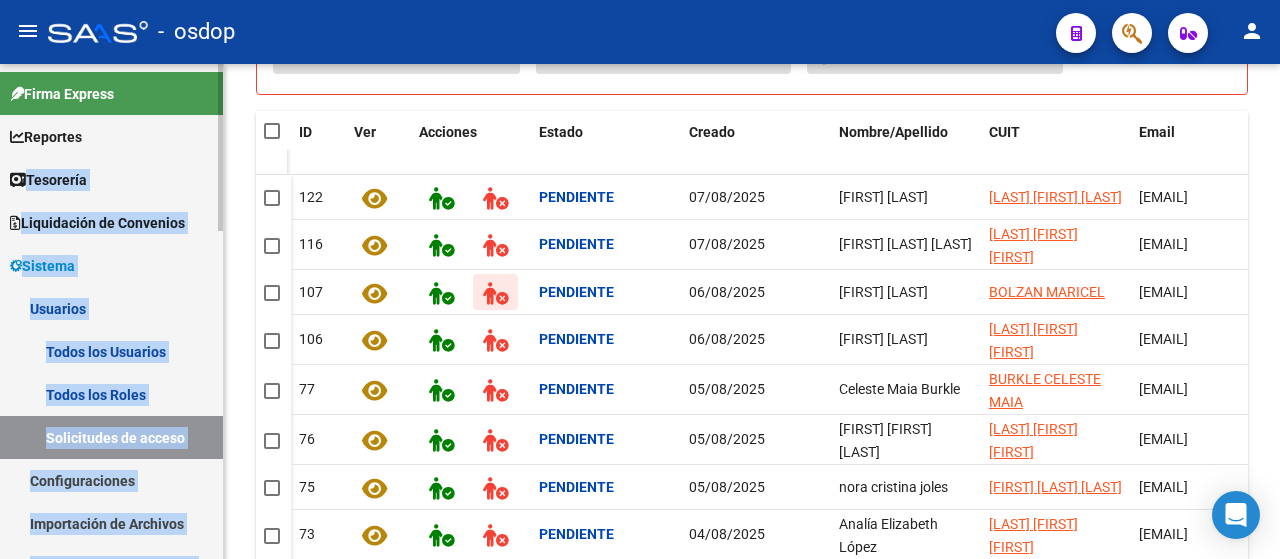 click on "Reportes" at bounding box center (46, 137) 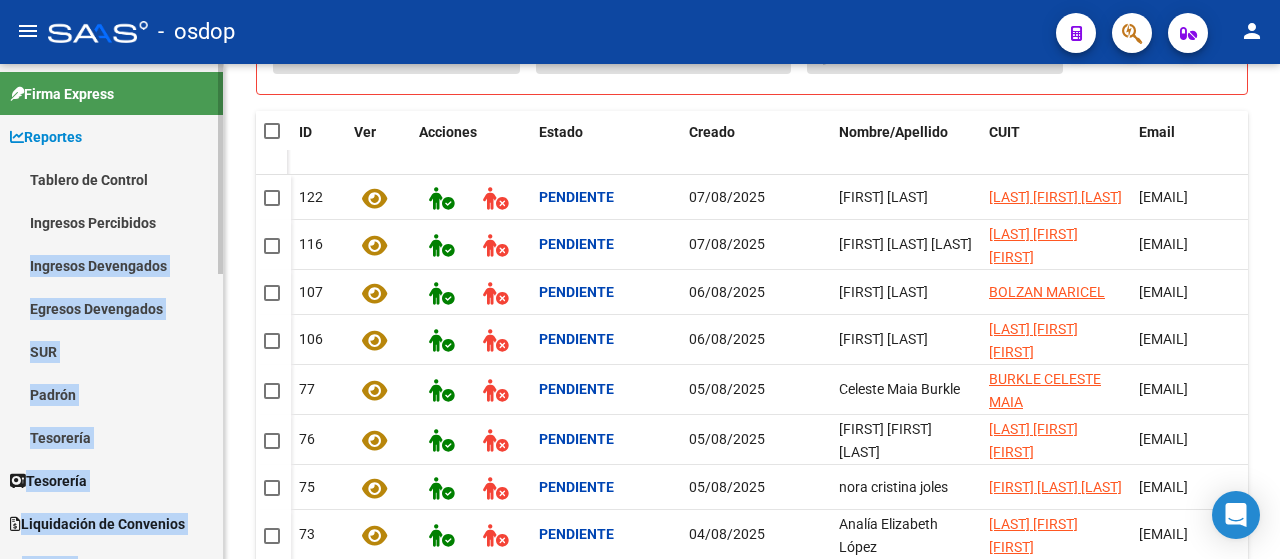 click on "Tablero de Control" at bounding box center (111, 179) 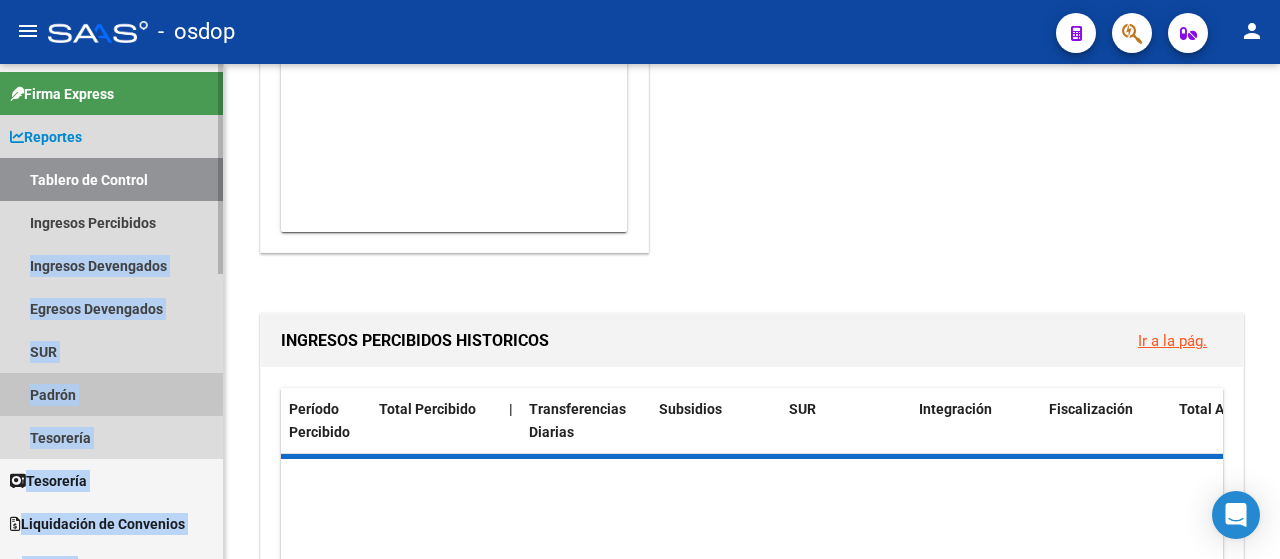 click on "Padrón" at bounding box center (111, 394) 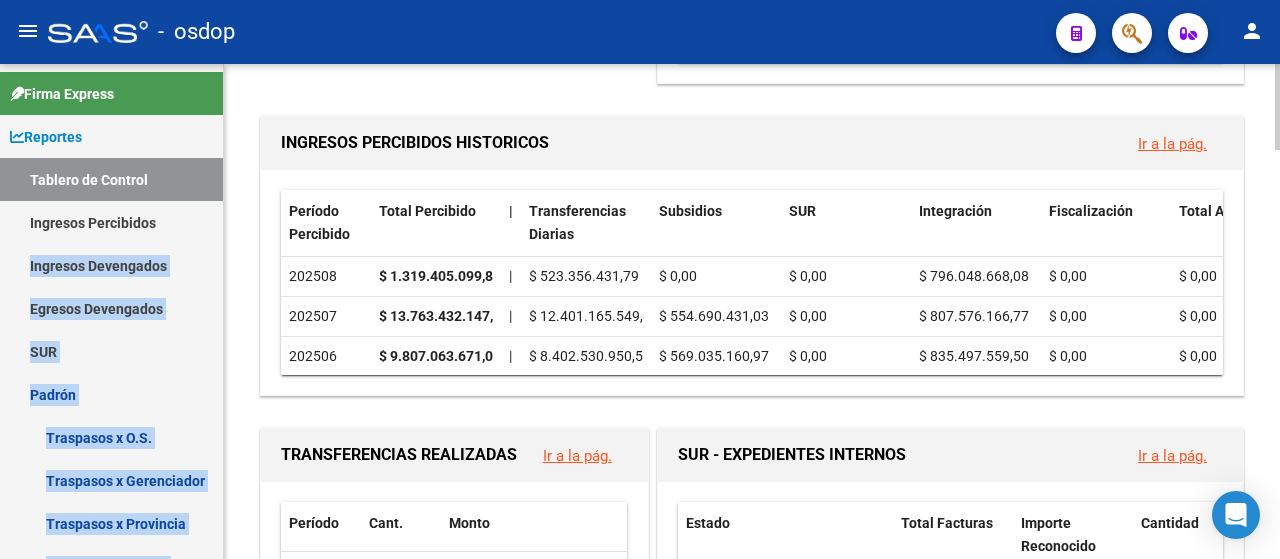 scroll, scrollTop: 658, scrollLeft: 0, axis: vertical 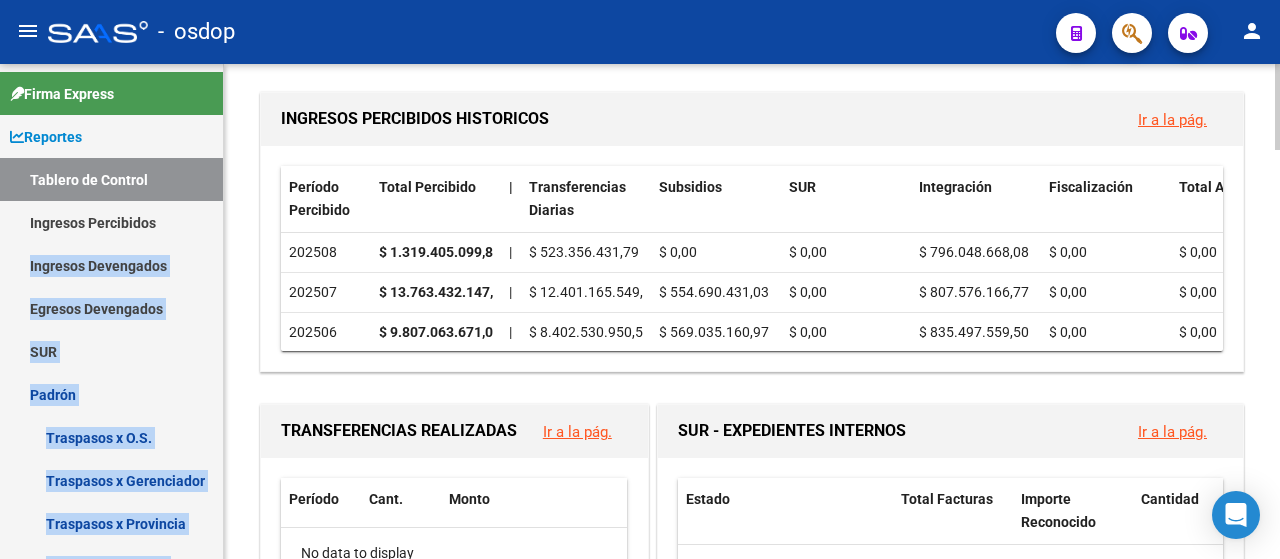 click 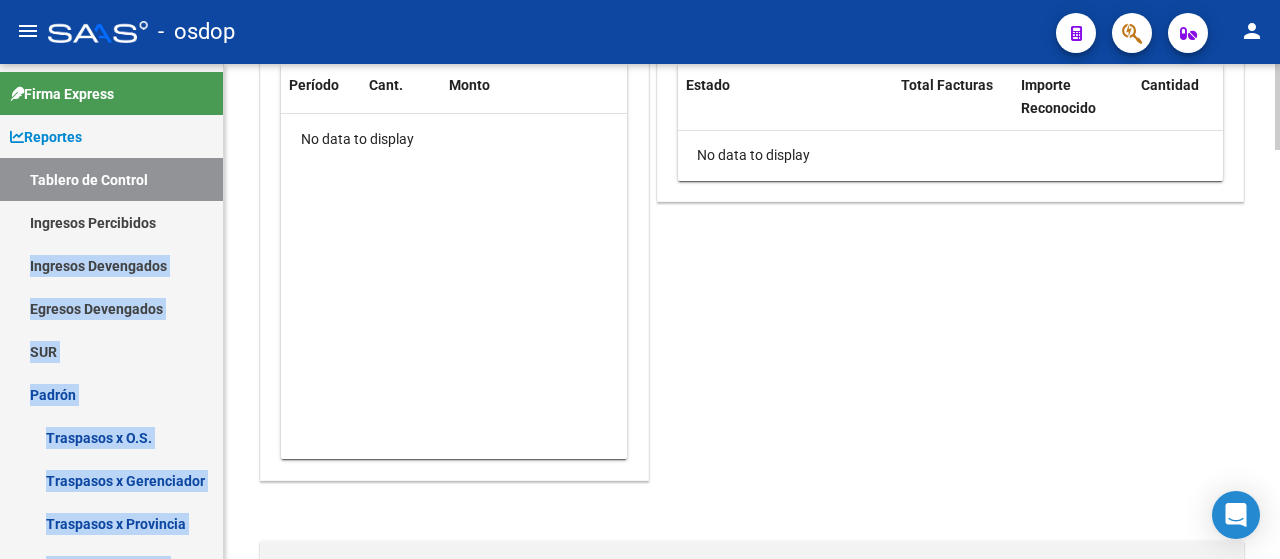 scroll, scrollTop: 1088, scrollLeft: 0, axis: vertical 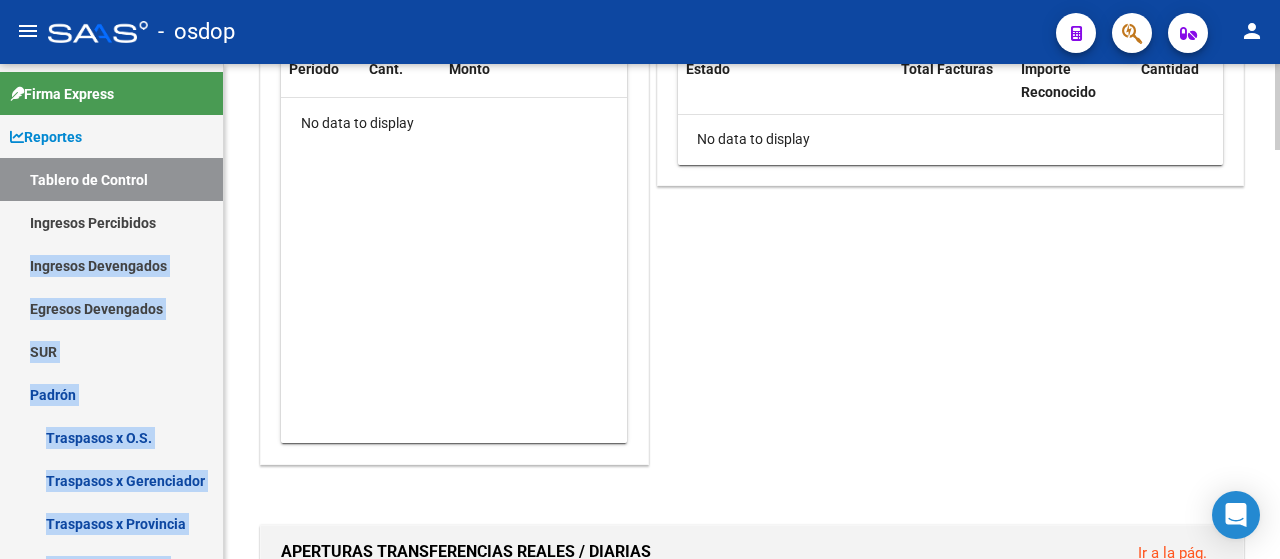 click on "REPORTES -> Tablero de Control  (alt+t) Ventanilla ARCA NUEVOS APORTANTES Ir a la pág. Período Percibido # CUILES Nuevos # MT # RG 202508  96   4   92  202507  2.781   34   2.747  202506  3.489   38   3.451  202505  4.528   30   4.498  202504  7.454   27   7.427  202503  2.738   45   2.693  202502  685   76   609  202501  1.217   79   1.138  202412  2.230   290   1.940  EMPRESAS RG QUE MAS APORTAN Ir a la pág. 202508 Razón Social CUIT CUILES Total Transferido FUNDACION ESCUELA CRISTIANA EVANGELICA DE NEUQUEN F E C E N [CUIT] [CUILES] $ 6.879.367,79 ESC DE LA FLIA AGRIC  GARZA NRO 26 [CUIT] [CUILES] $ 5.363.792,32 ASOCIACION JARDIN MATERNAL ROSARIO PEÑALOZA [CUIT] [CUILES] $ 5.280.694,07 ESCUELA TECNICA JESUS DE NAZARET [CUIT] [CUILES] $ 5.084.110,59 LALA HILDA BEATRIZ [CUIT] [CUILES] $ 4.800.768,27 ASOCIACION INSTITUTO PRIVADO VILLA DE LAS ROSAS [CUIT] [CUILES] $ 4.759.550,72 INSTITUTO TECNICO LA PIEDAD [CUIT] [CUILES] $ 3.955.965,46  999.999 total   1   2   3   4   5  INGRESOS PERCIBIDOS HISTORICOS | |" 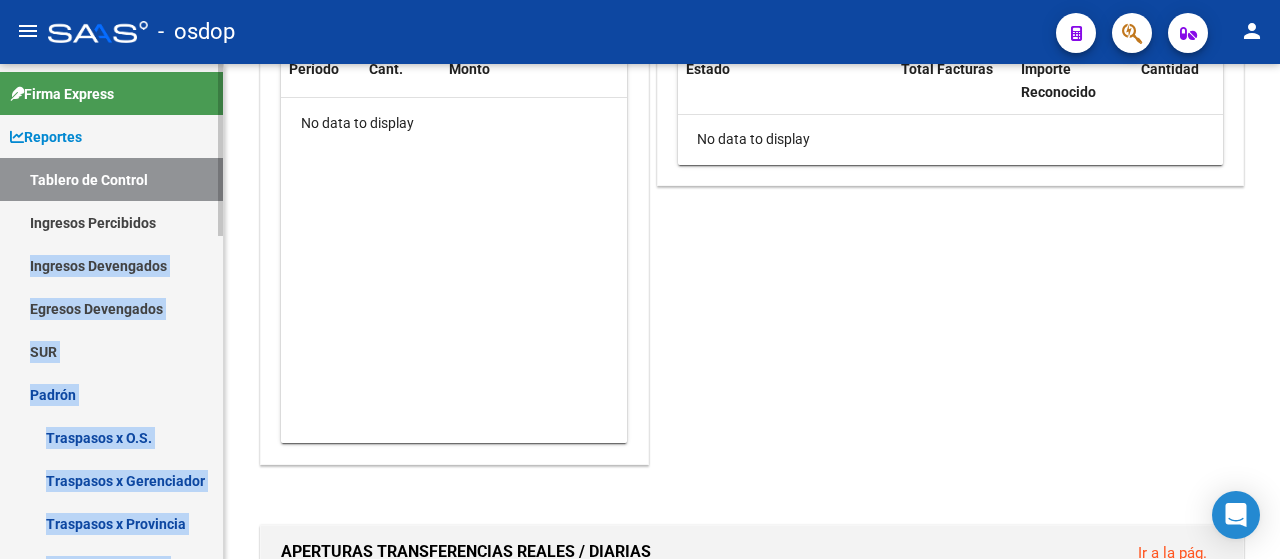 click on "Ingresos Percibidos" at bounding box center [111, 222] 